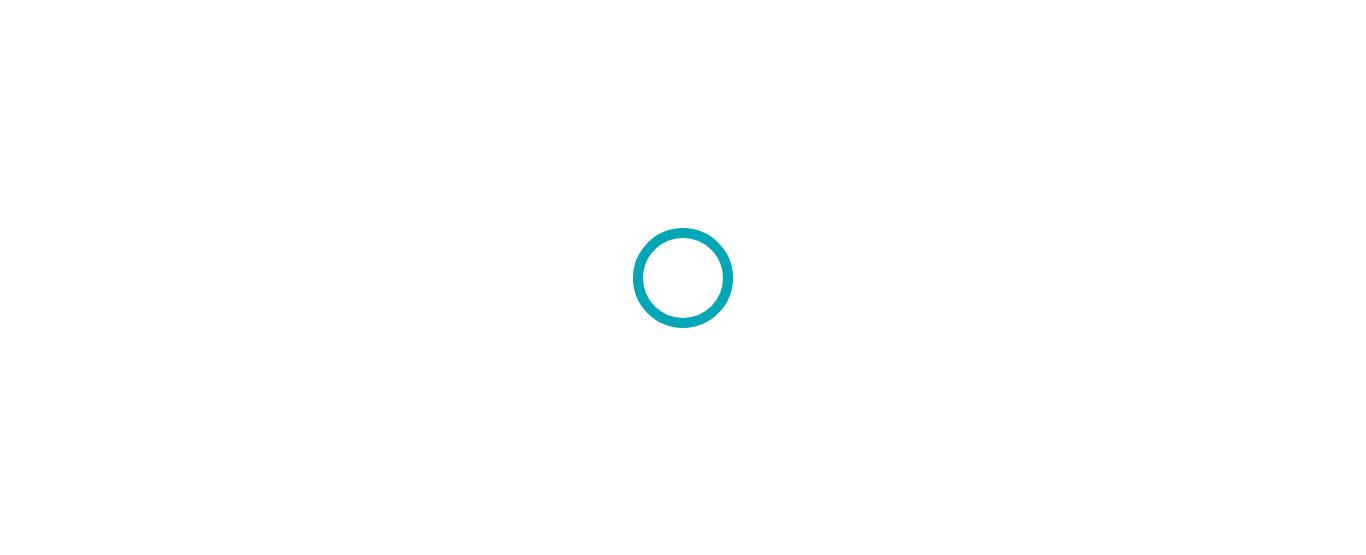 scroll, scrollTop: 0, scrollLeft: 0, axis: both 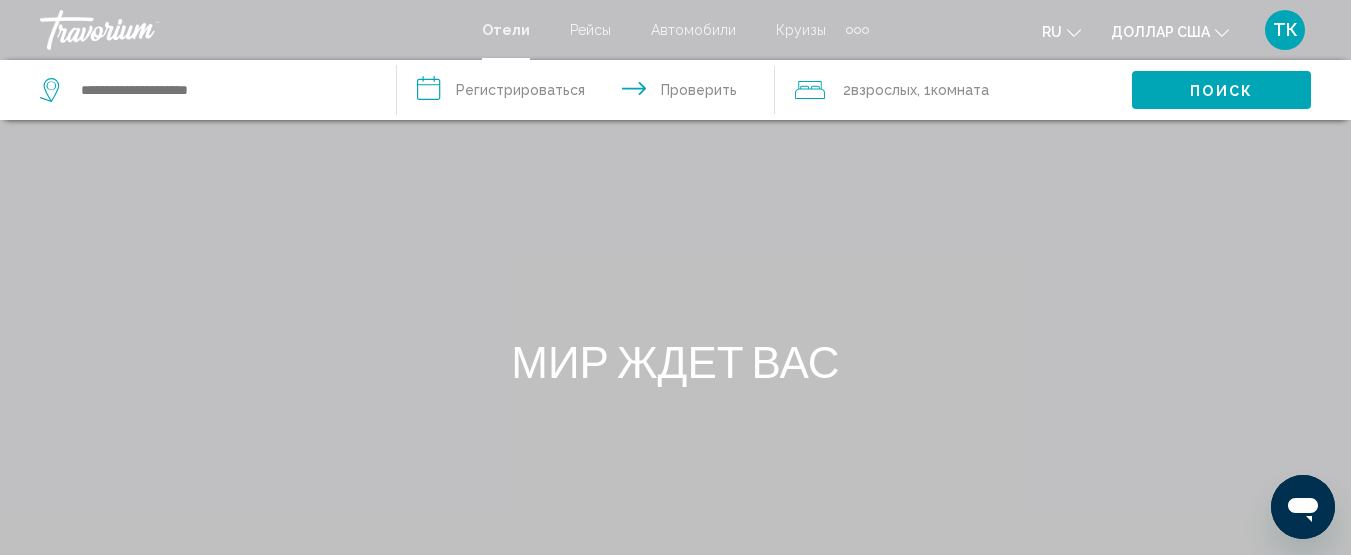 click on "Поиск" at bounding box center [1221, 91] 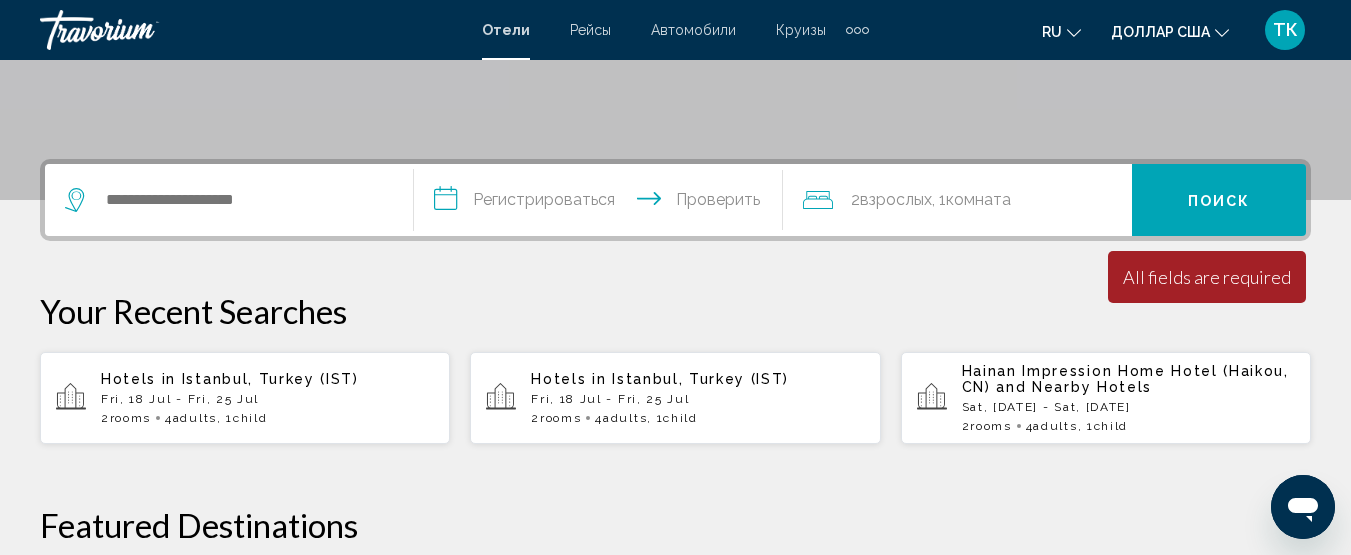 scroll, scrollTop: 500, scrollLeft: 0, axis: vertical 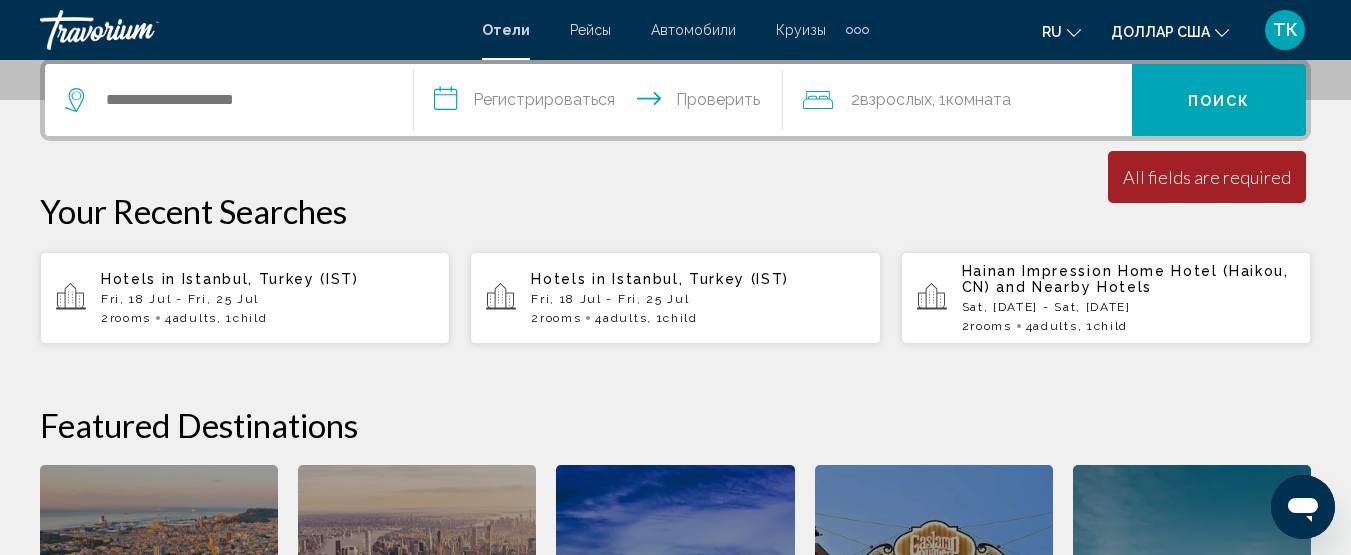 click on "Fri, 18 Jul - Fri, 25 Jul" at bounding box center [267, 299] 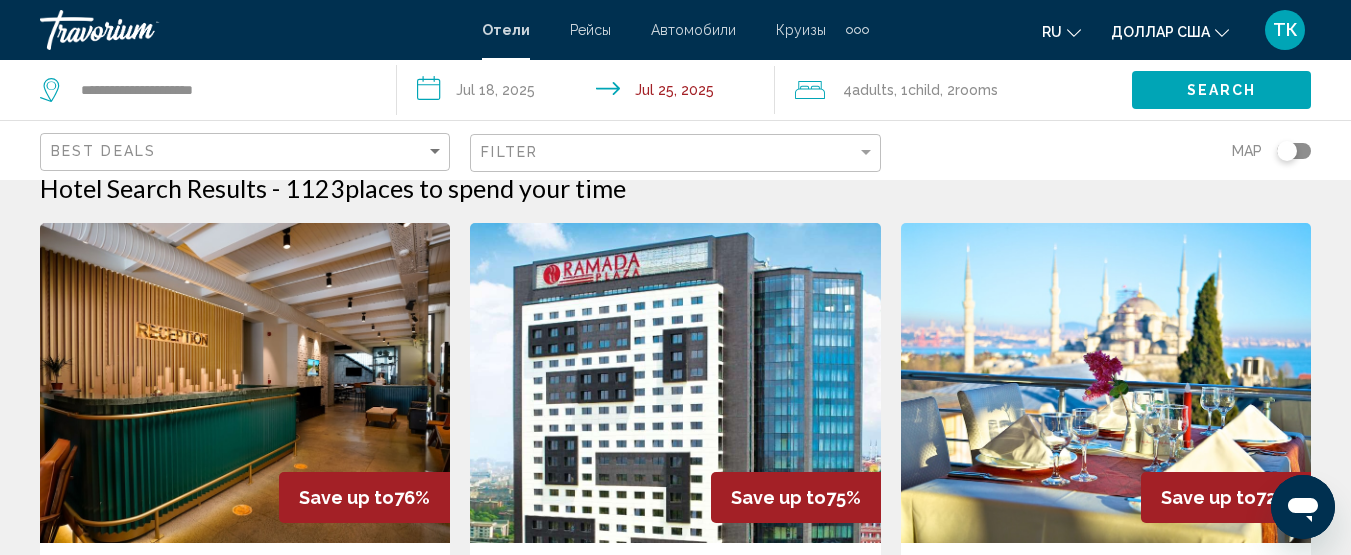 scroll, scrollTop: 0, scrollLeft: 0, axis: both 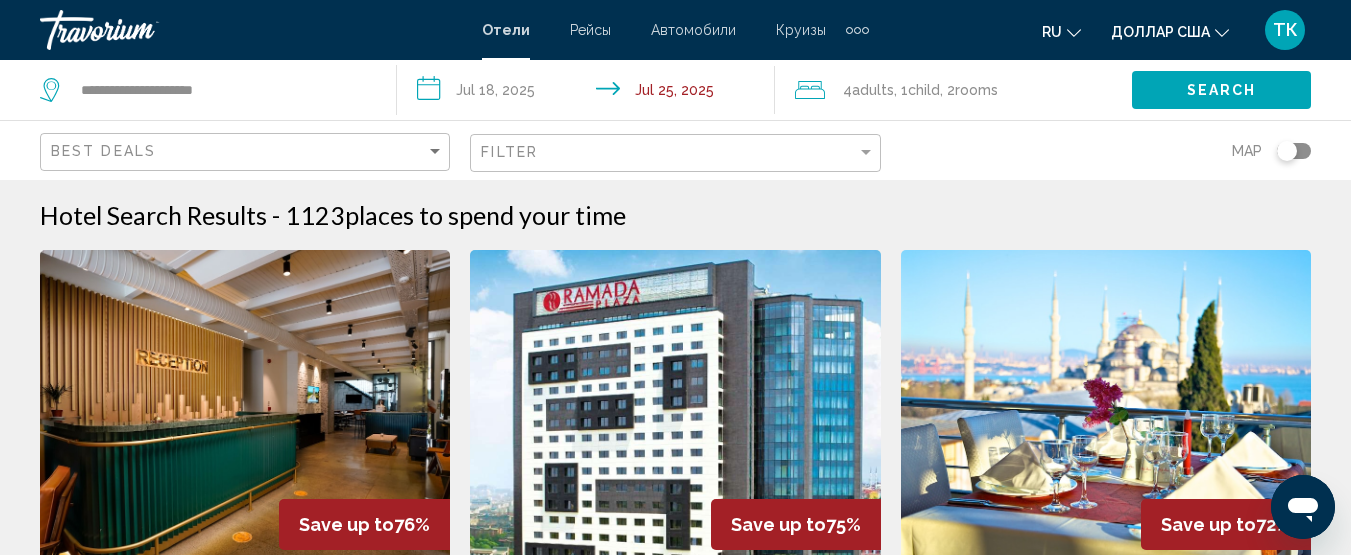 click 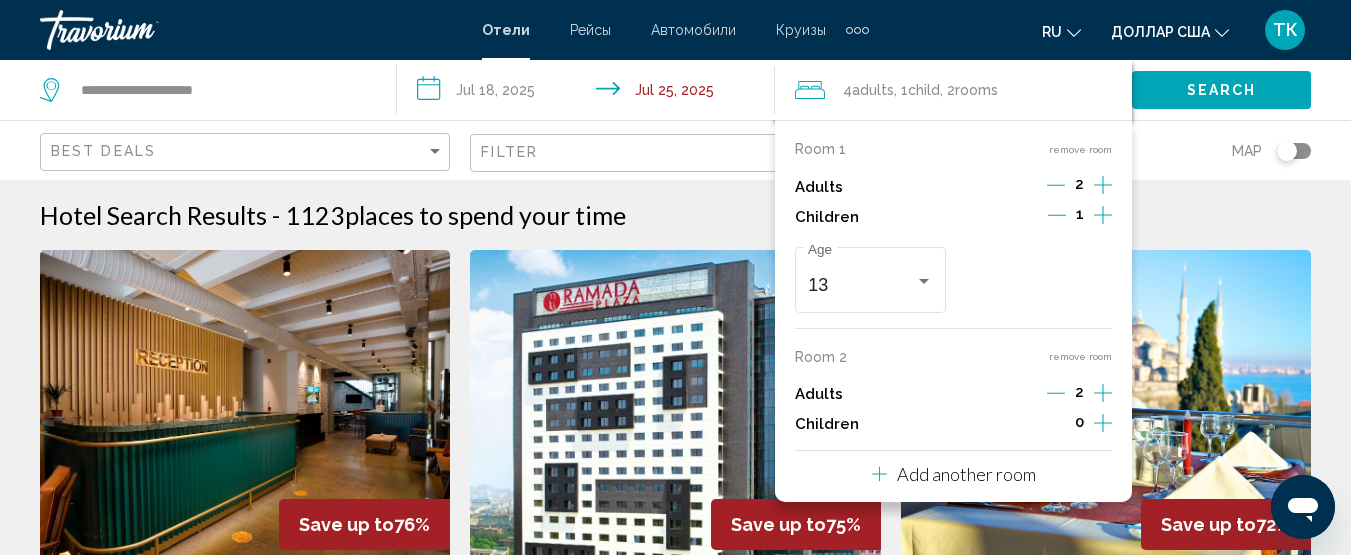 click on "remove room" at bounding box center (1080, 356) 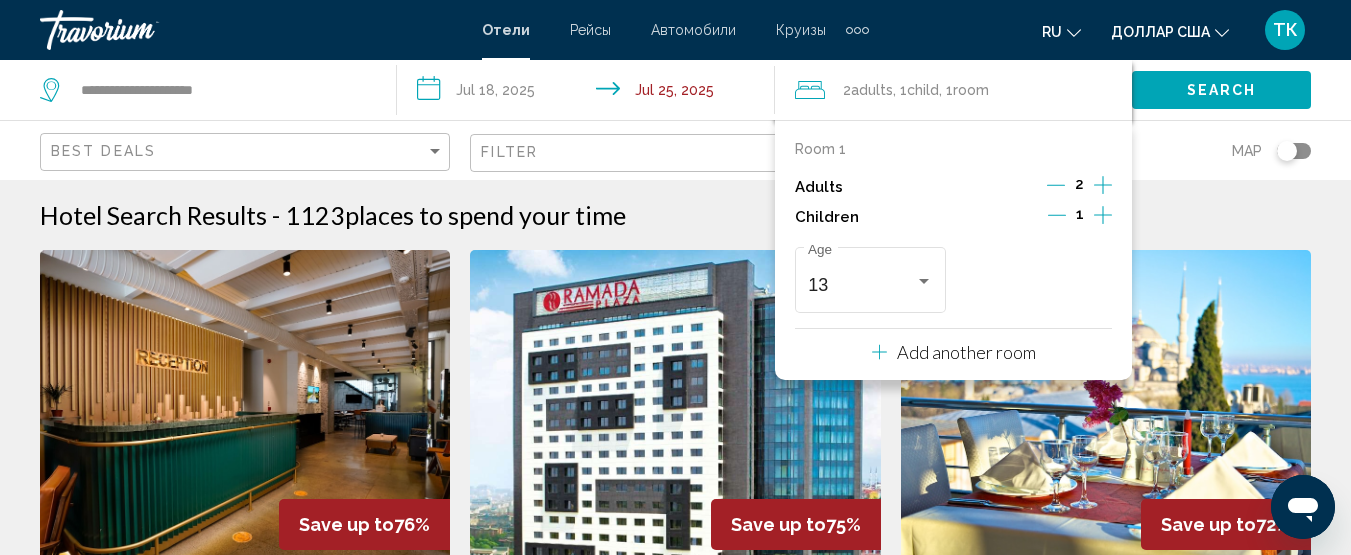 click 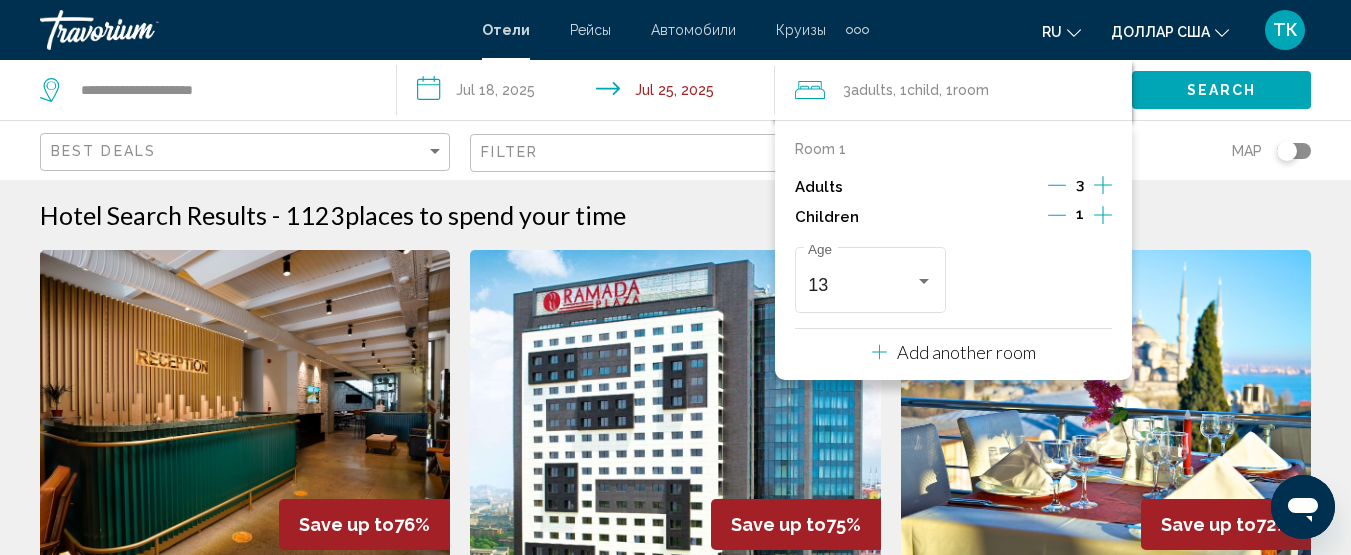 click 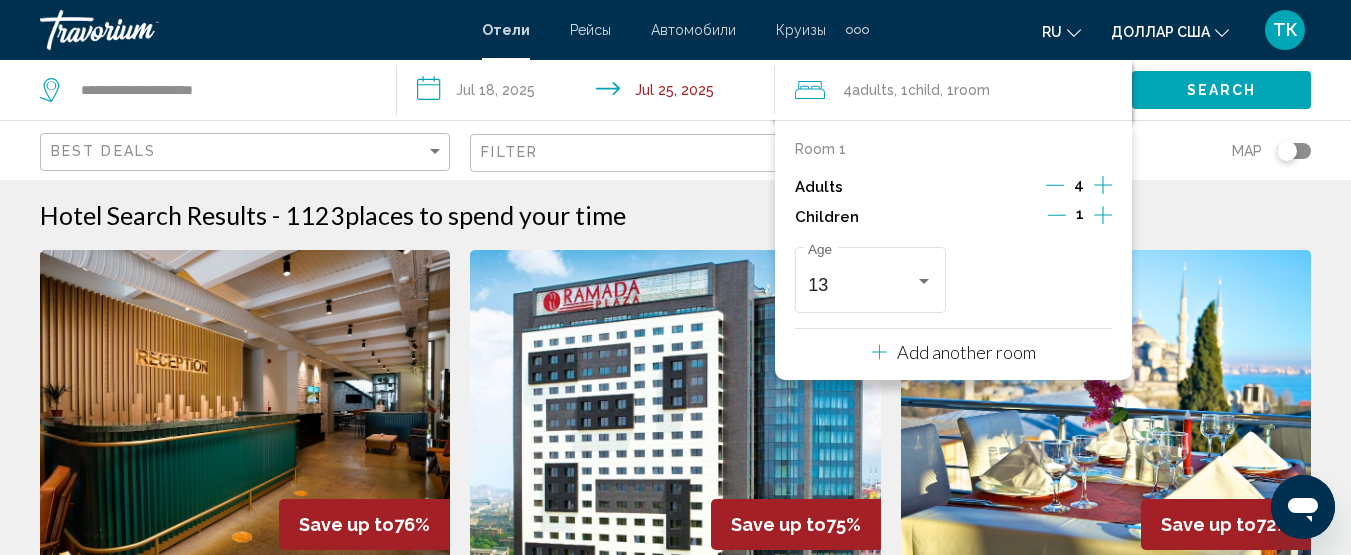 drag, startPoint x: 1218, startPoint y: 207, endPoint x: 1193, endPoint y: 210, distance: 25.179358 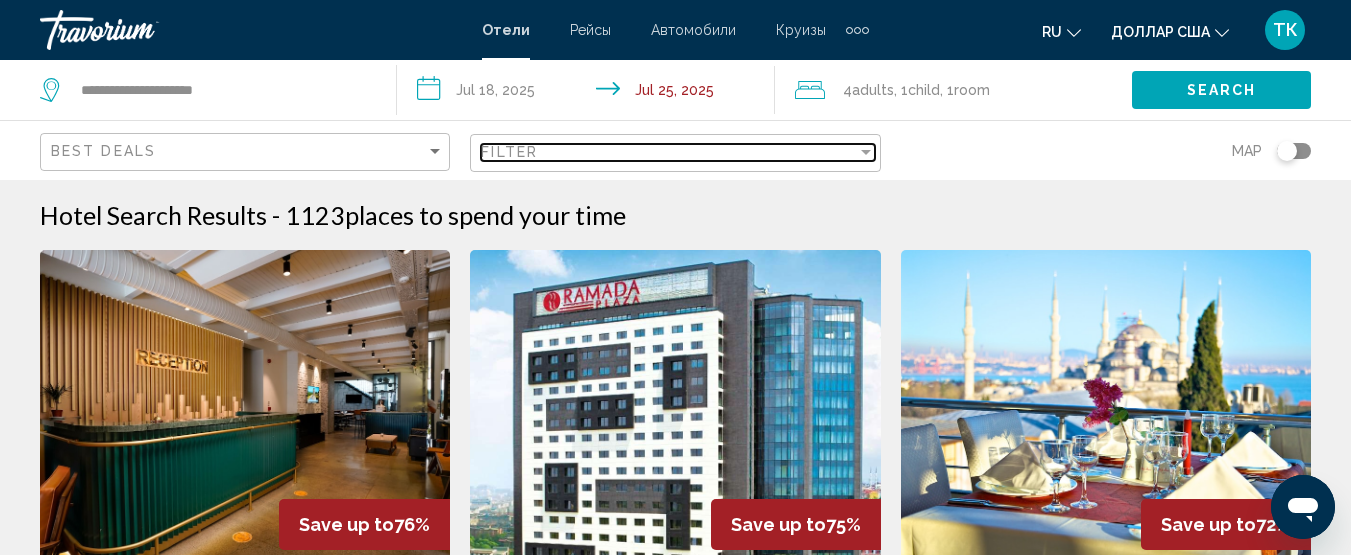 click on "Filter" at bounding box center (668, 152) 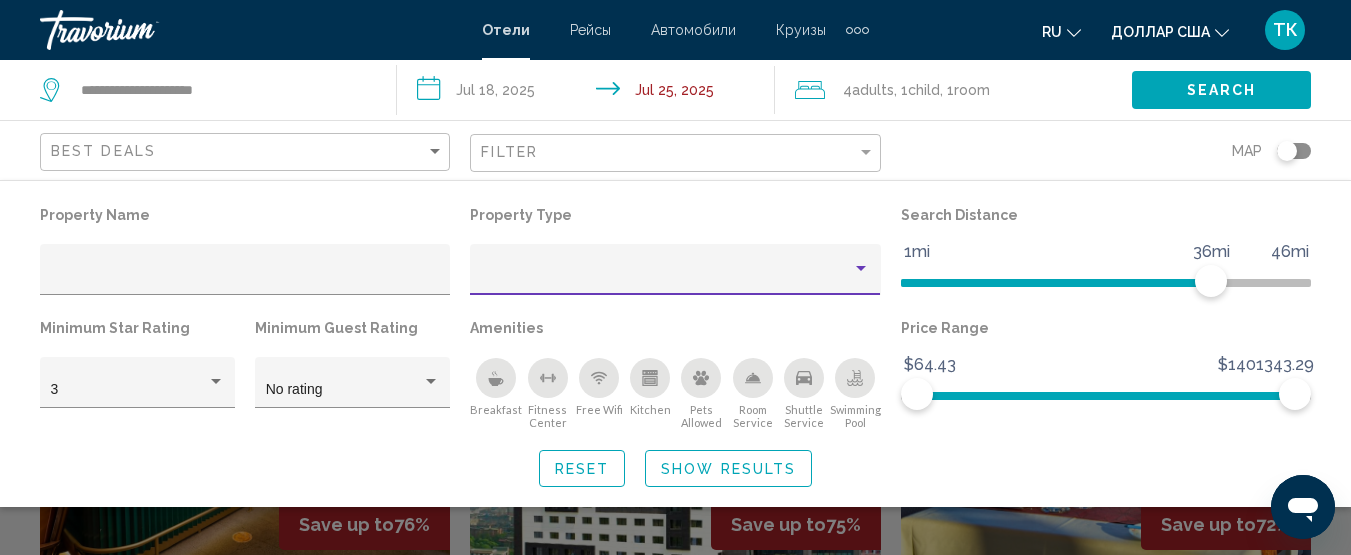 click at bounding box center (861, 269) 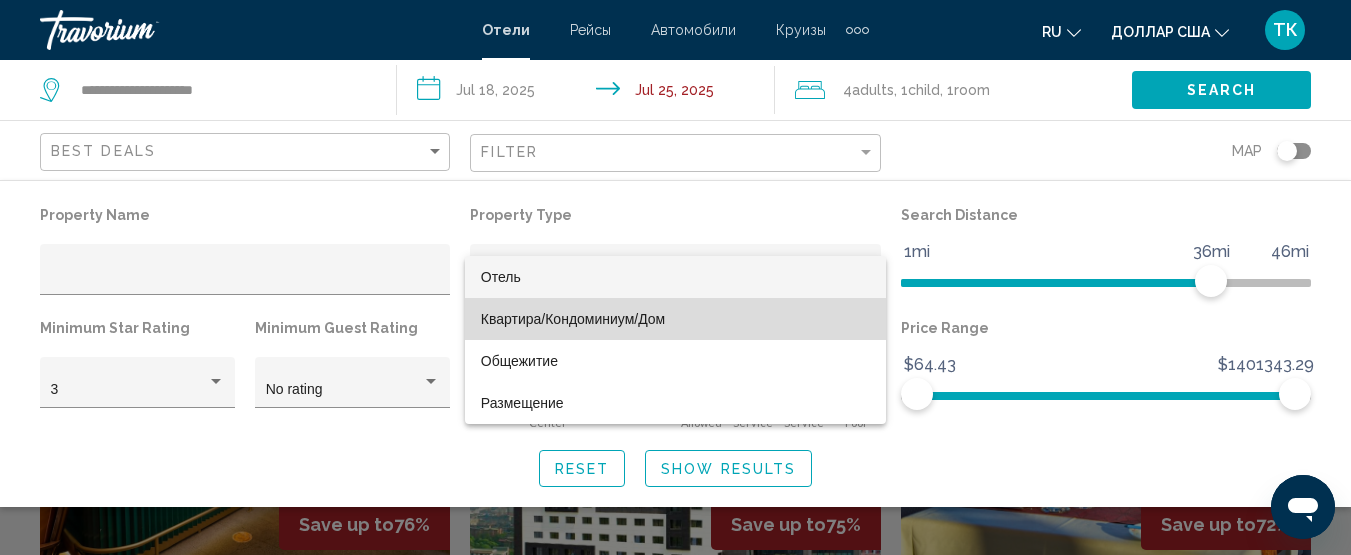click on "Квартира/Кондоминиум/Дом" at bounding box center (573, 319) 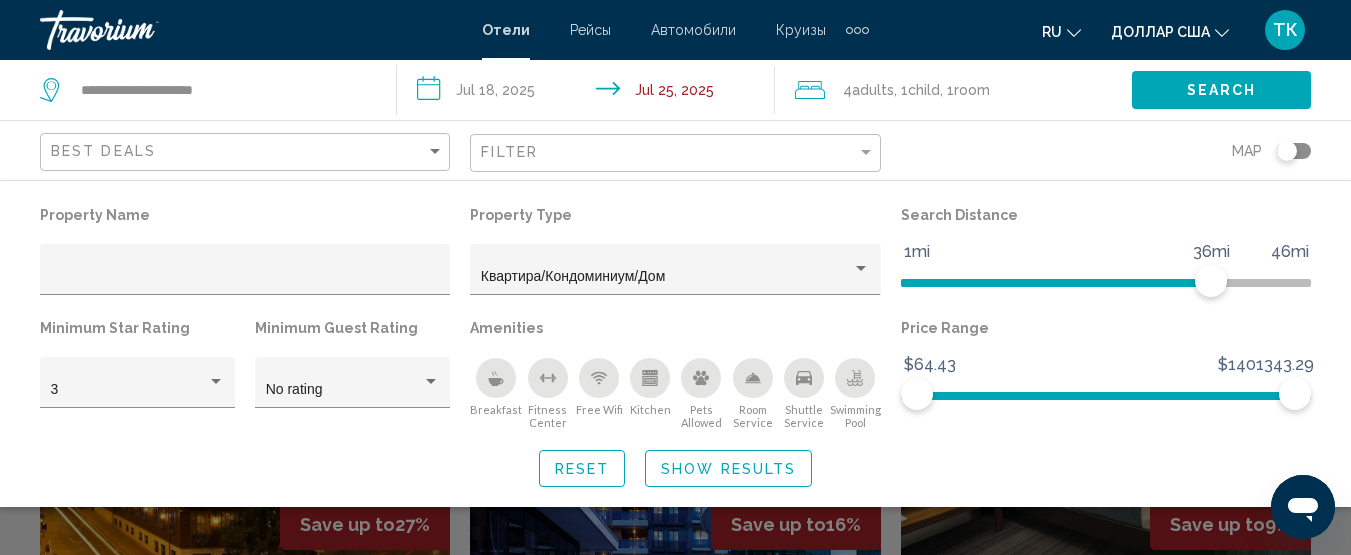 click 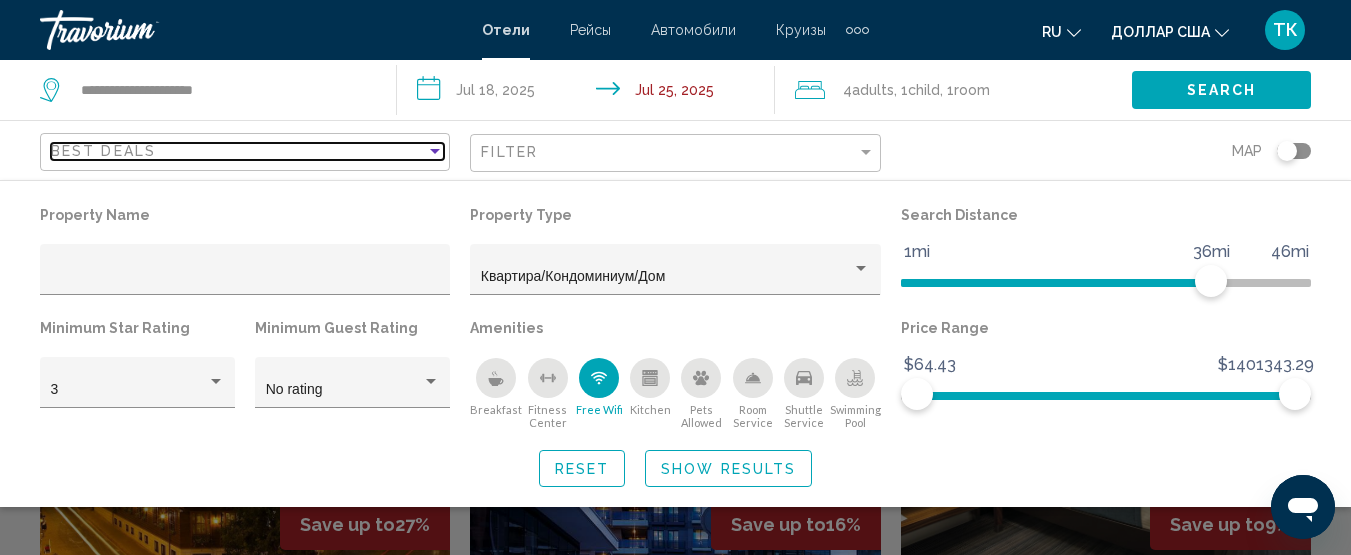 click at bounding box center [435, 151] 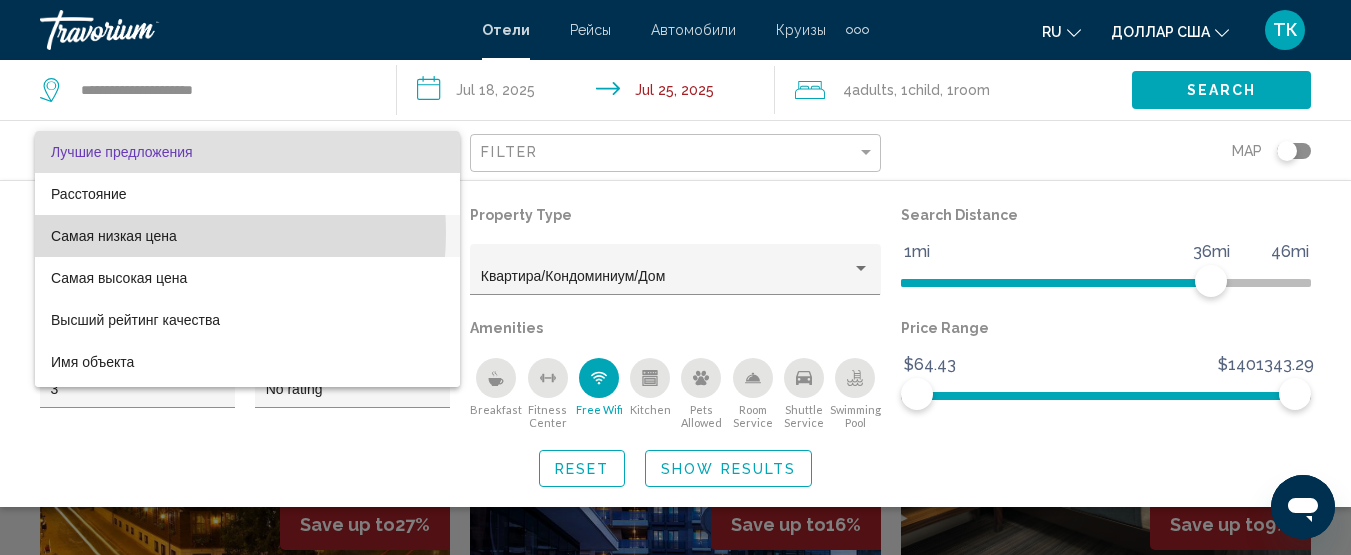 click on "Самая низкая цена" at bounding box center (114, 236) 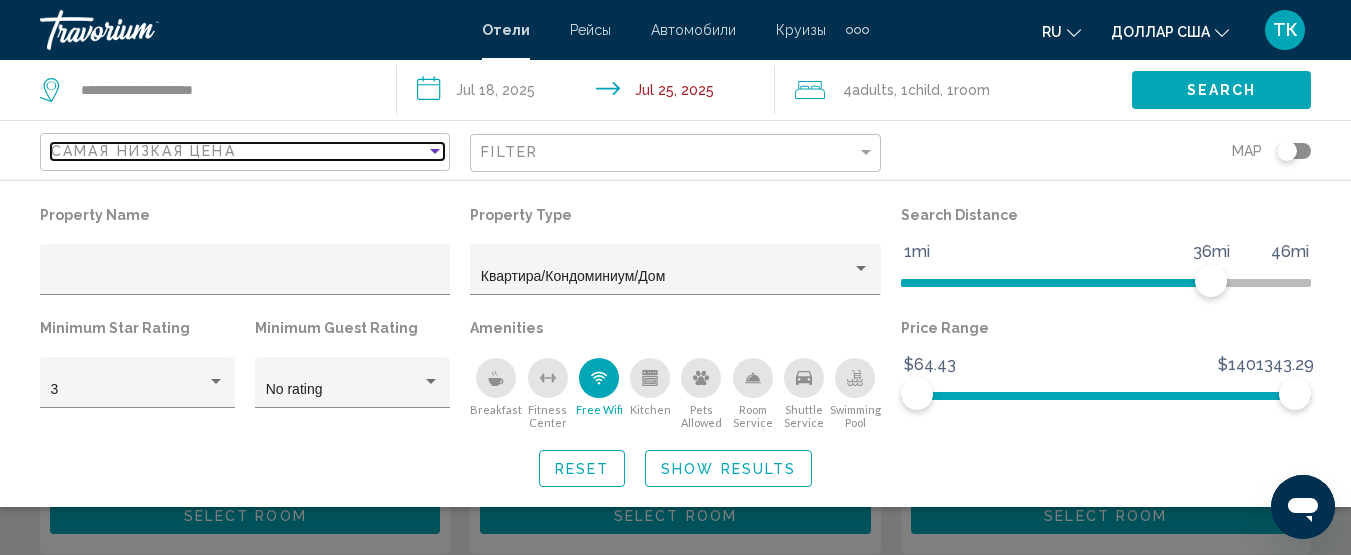 scroll, scrollTop: 400, scrollLeft: 0, axis: vertical 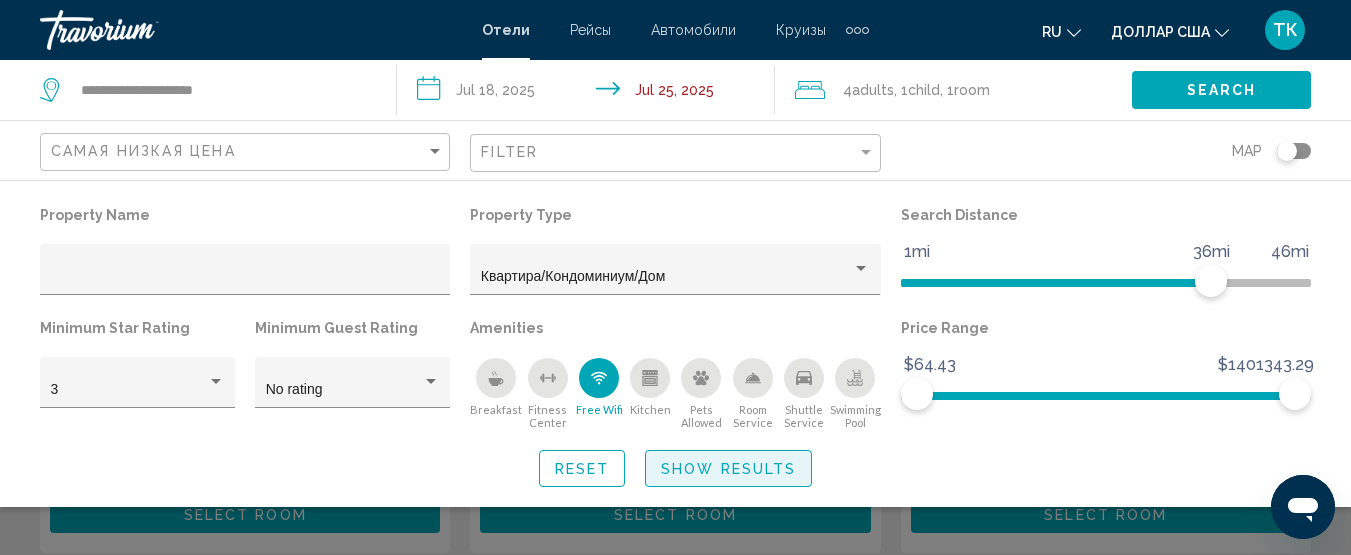 click on "Show Results" 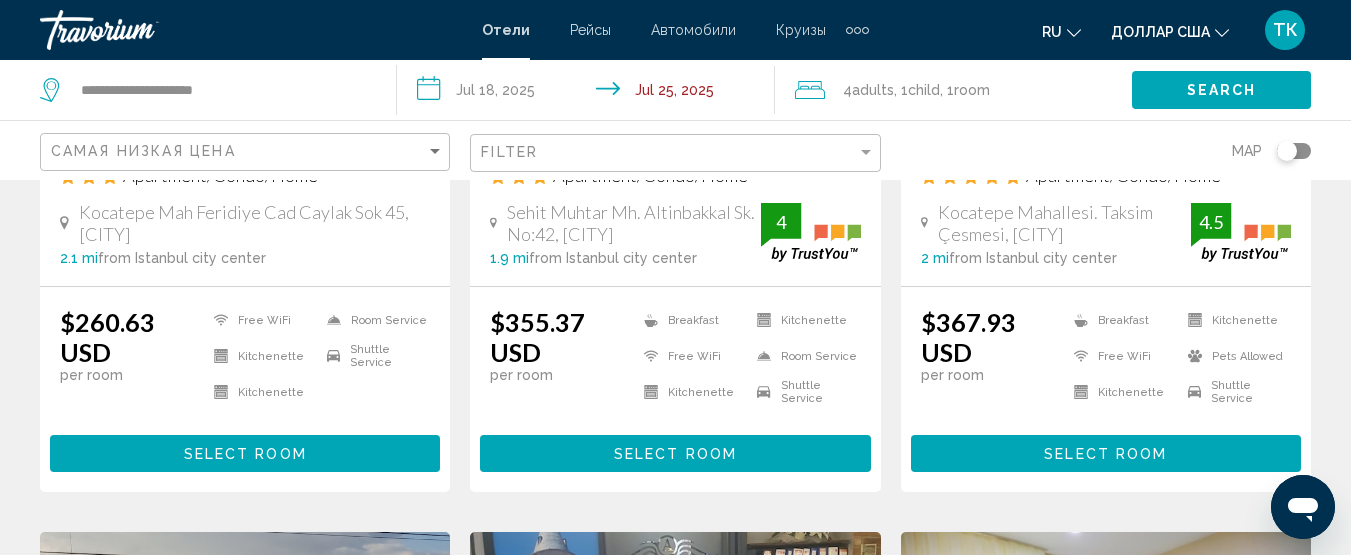 scroll, scrollTop: 500, scrollLeft: 0, axis: vertical 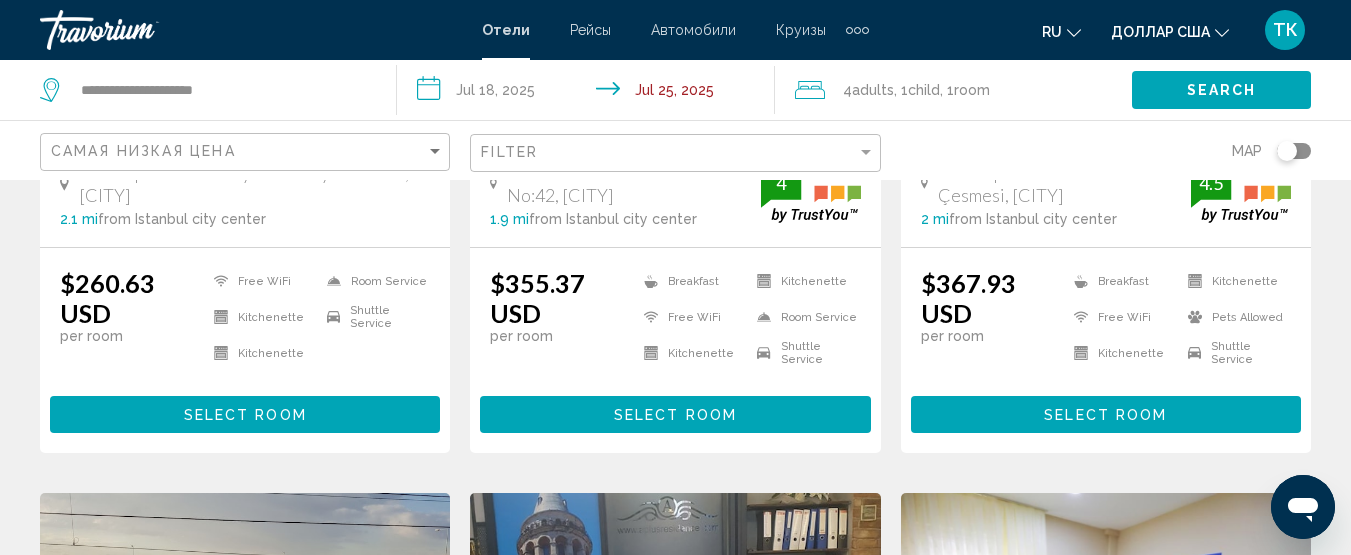 click on "Select Room" at bounding box center [245, 415] 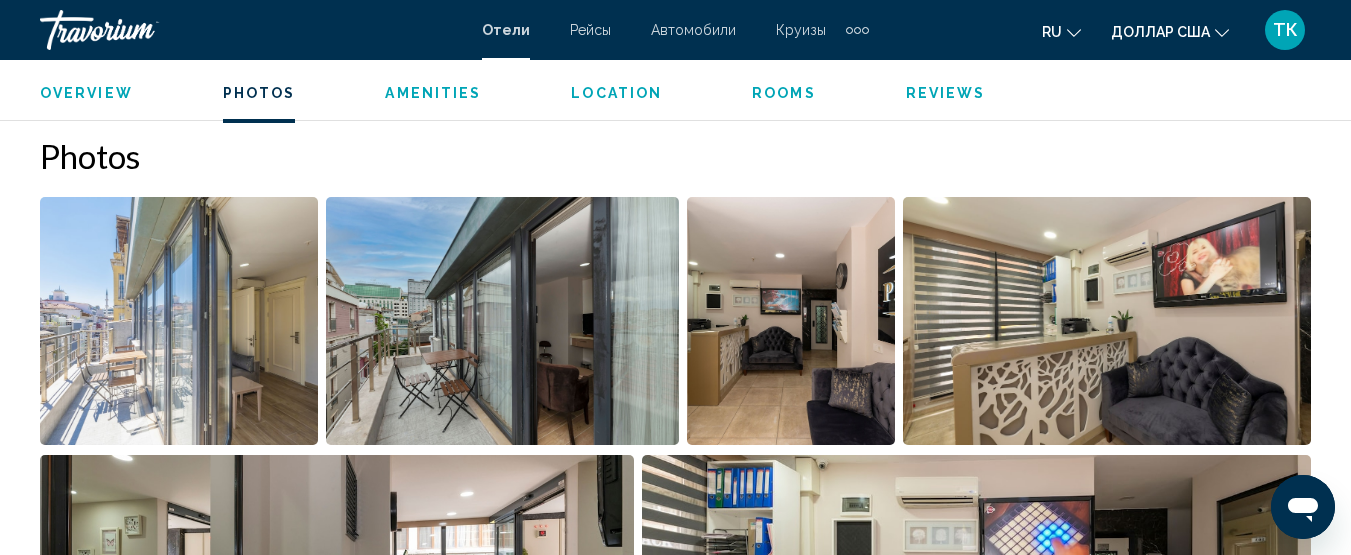 scroll, scrollTop: 1358, scrollLeft: 0, axis: vertical 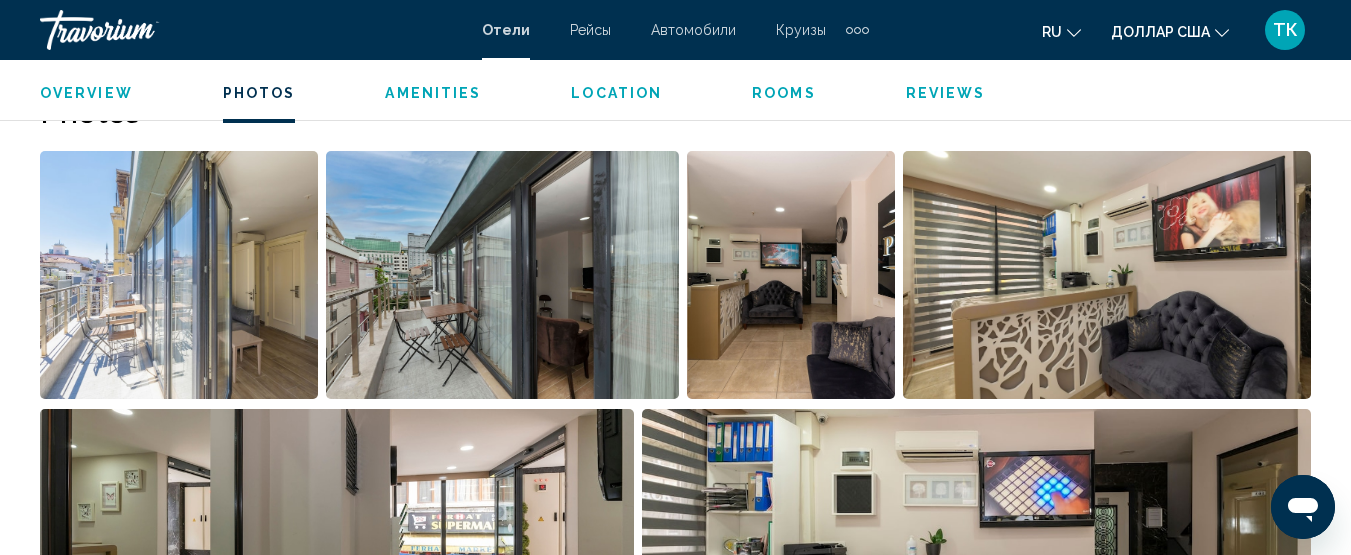 click at bounding box center [179, 275] 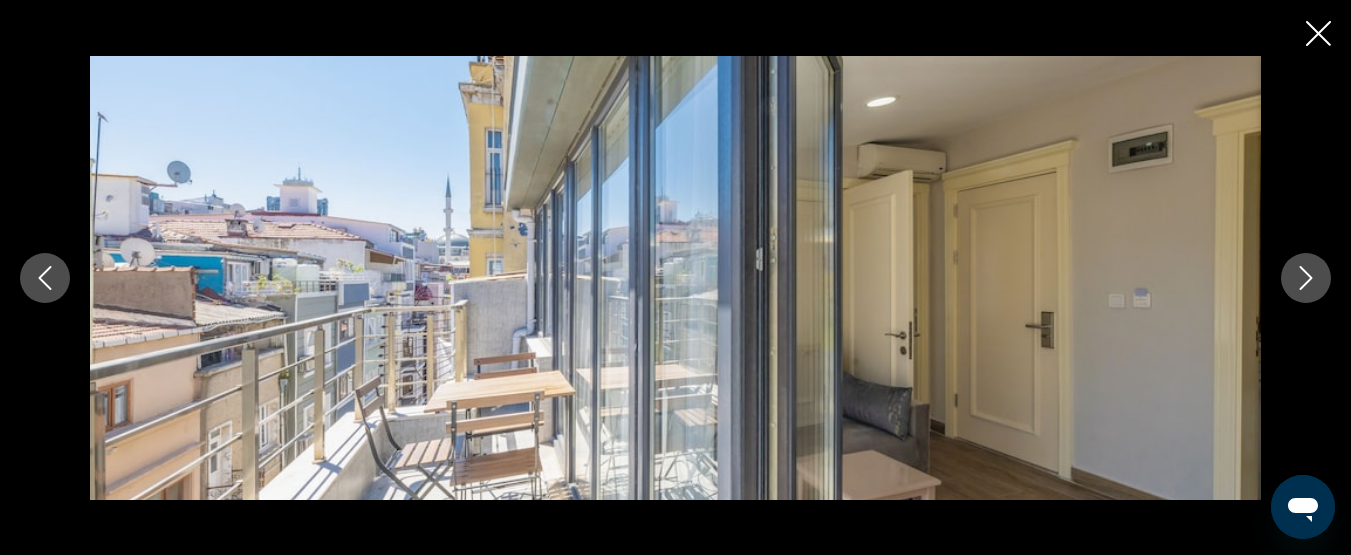 click 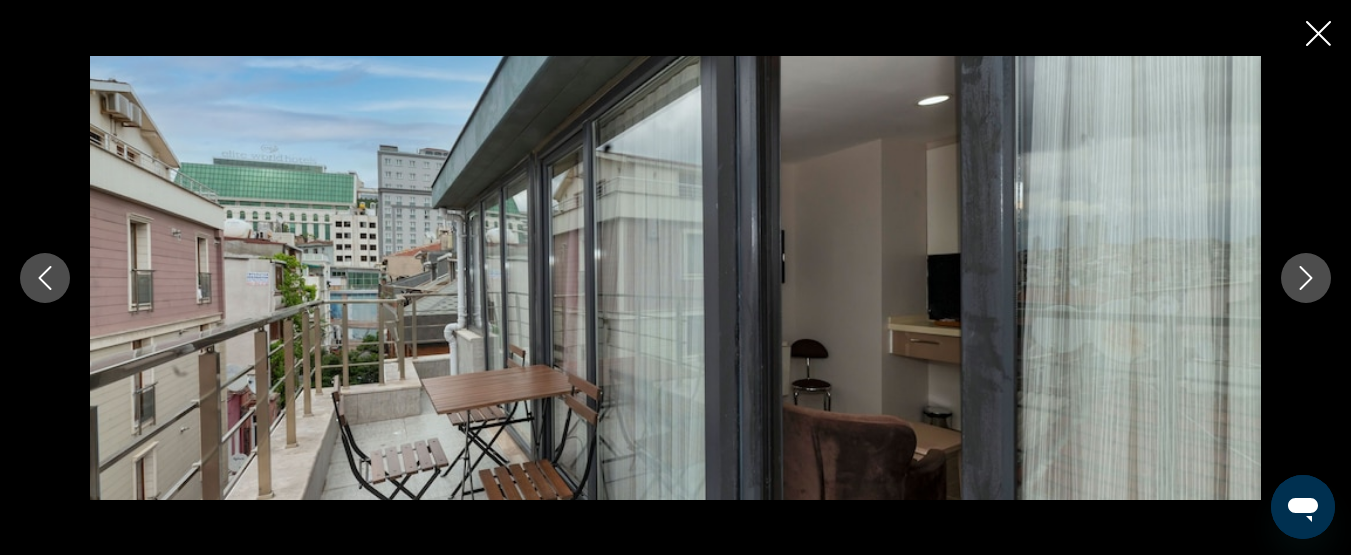 click 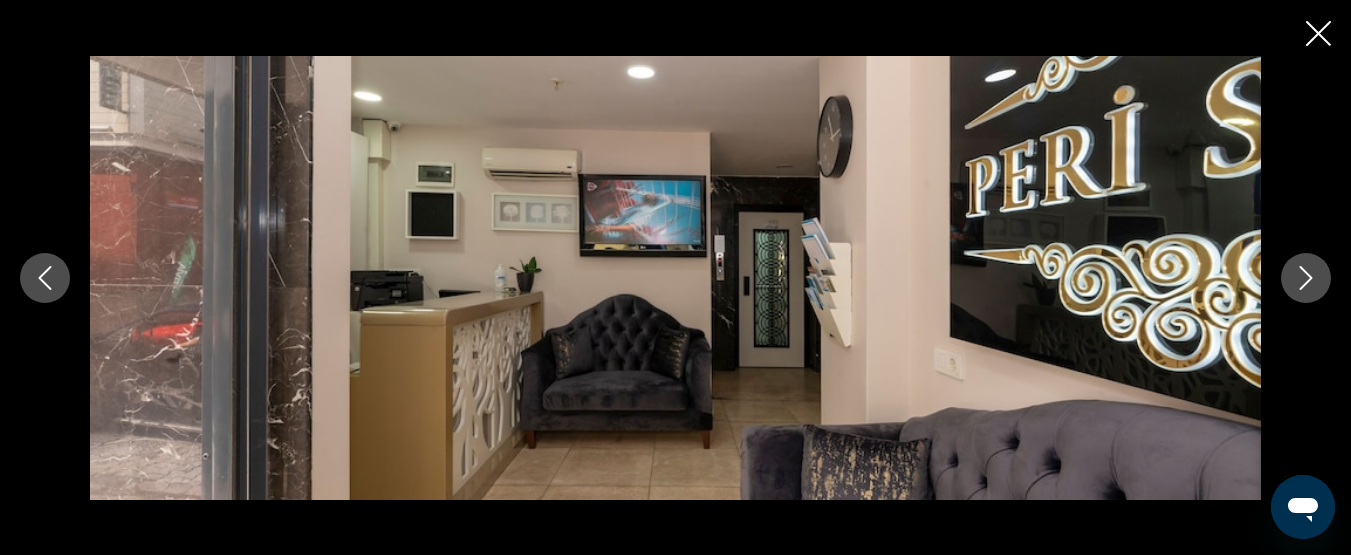 click 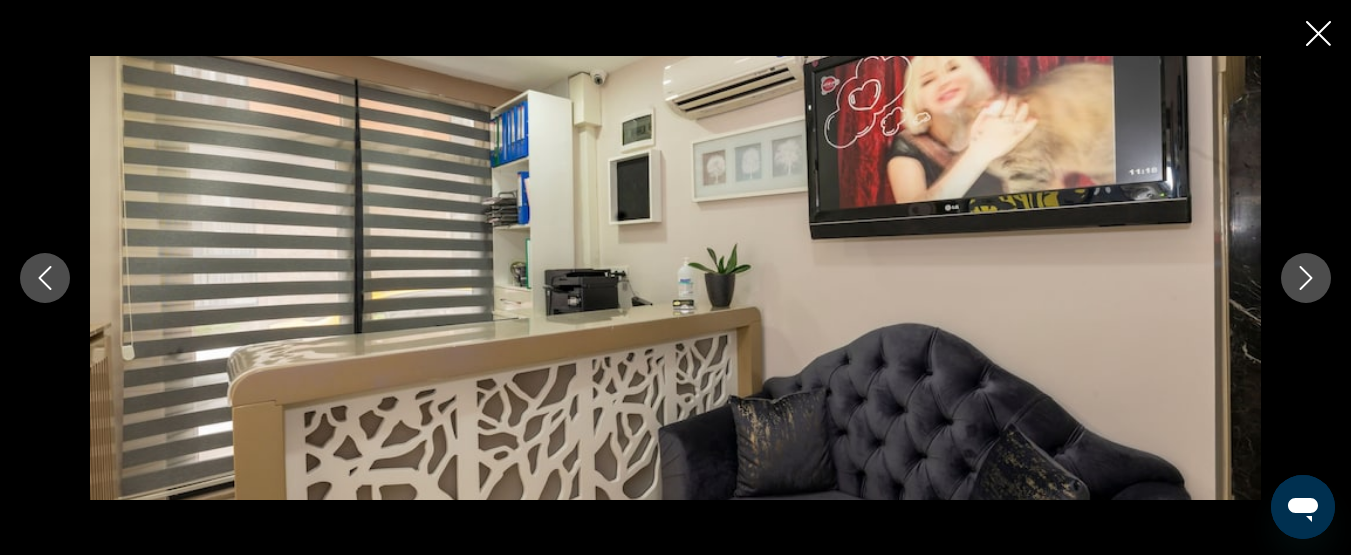 click 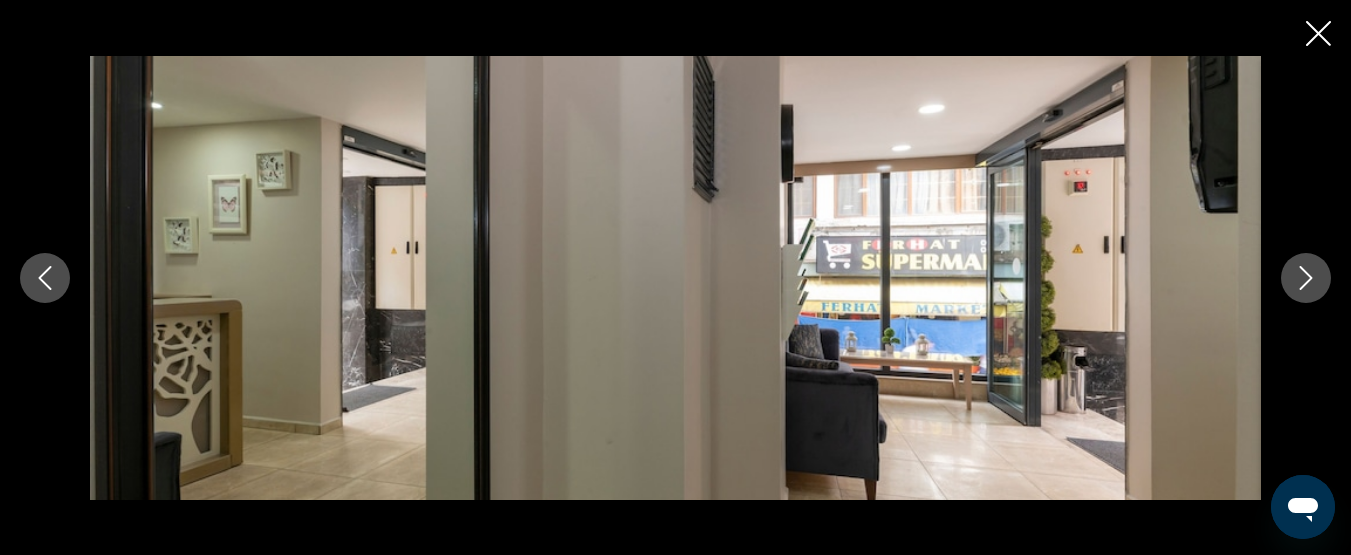 click 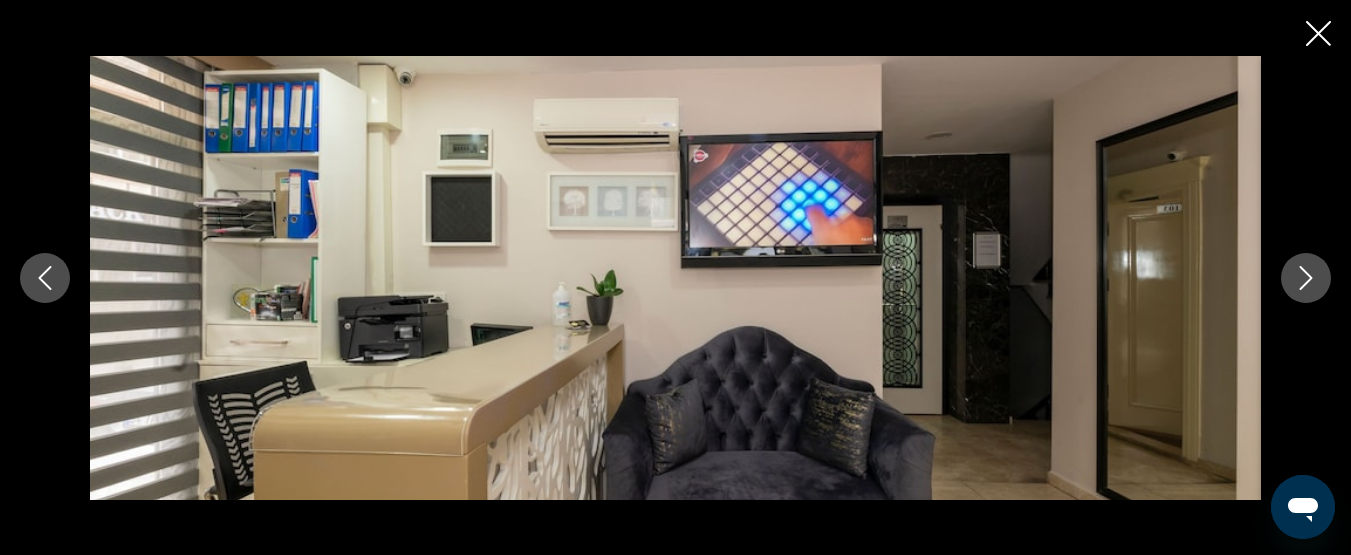 click 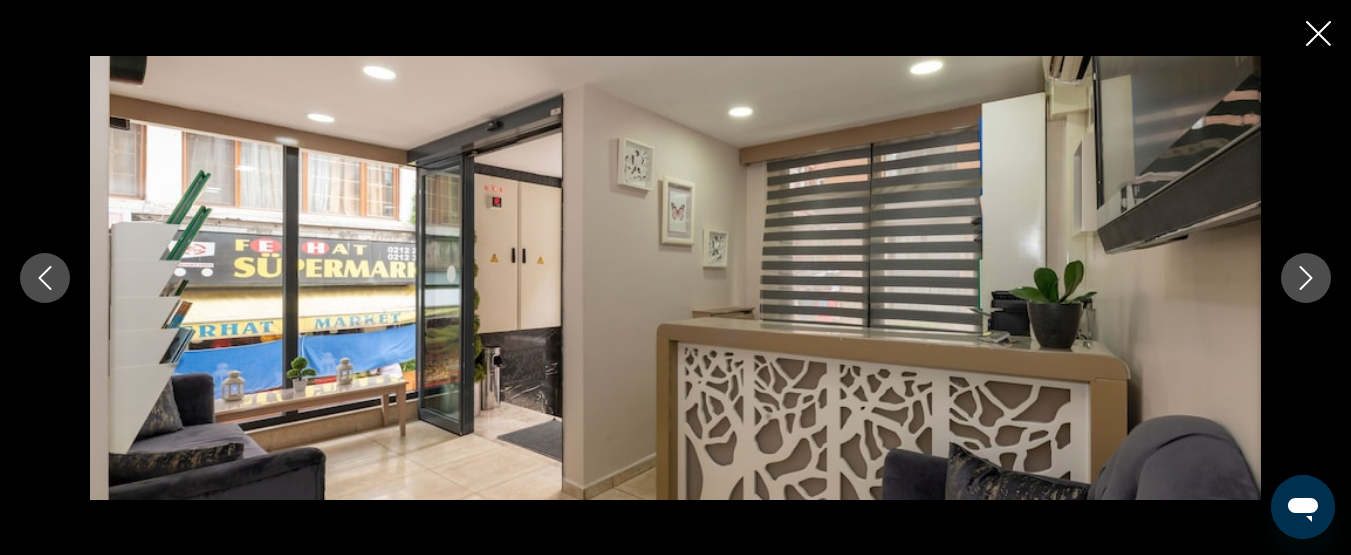 click 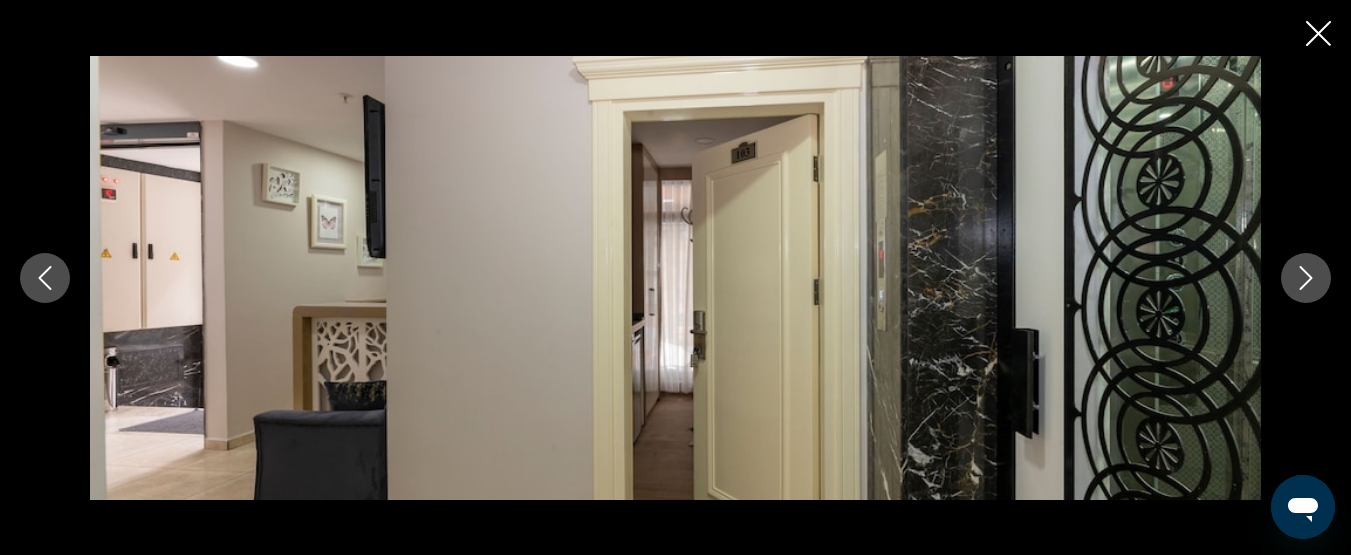 click 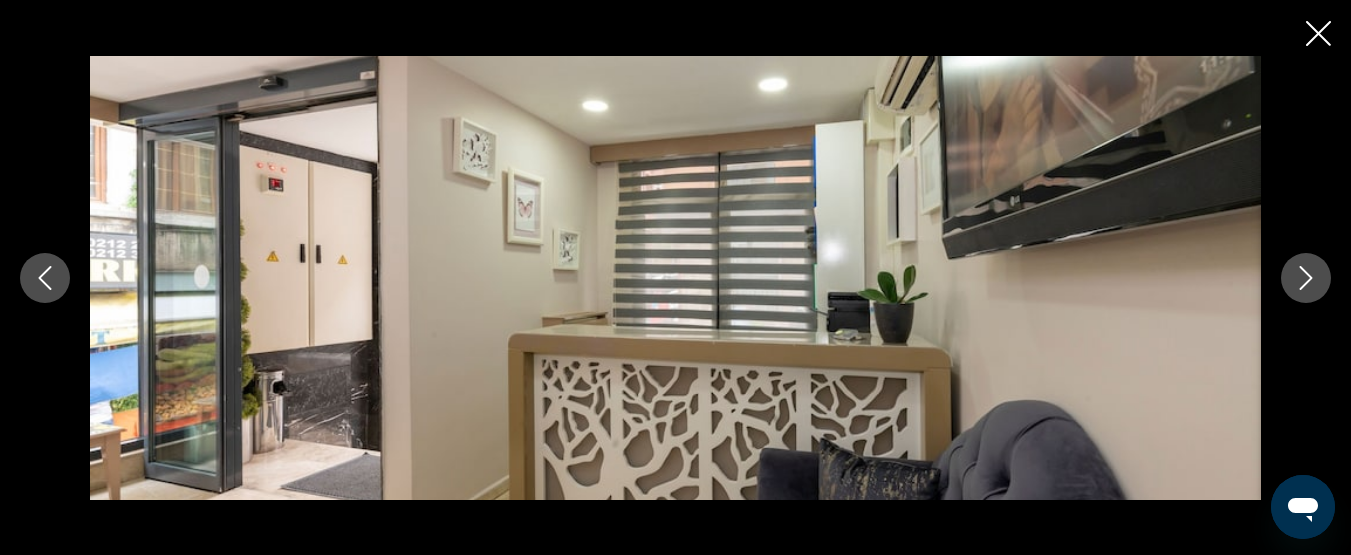 click 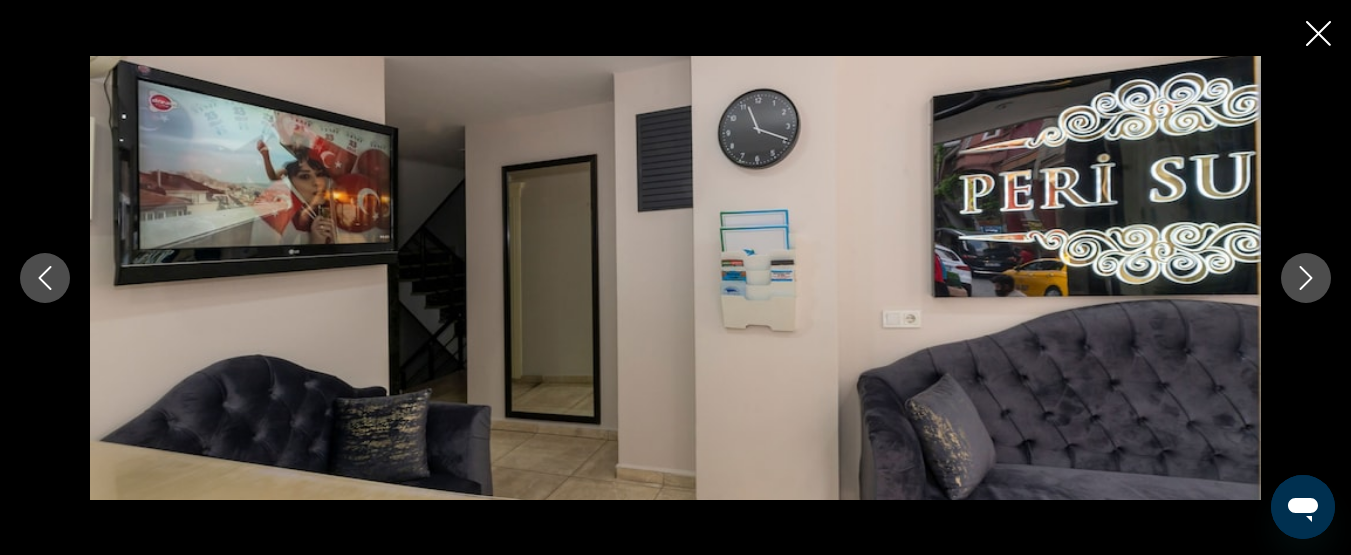 click 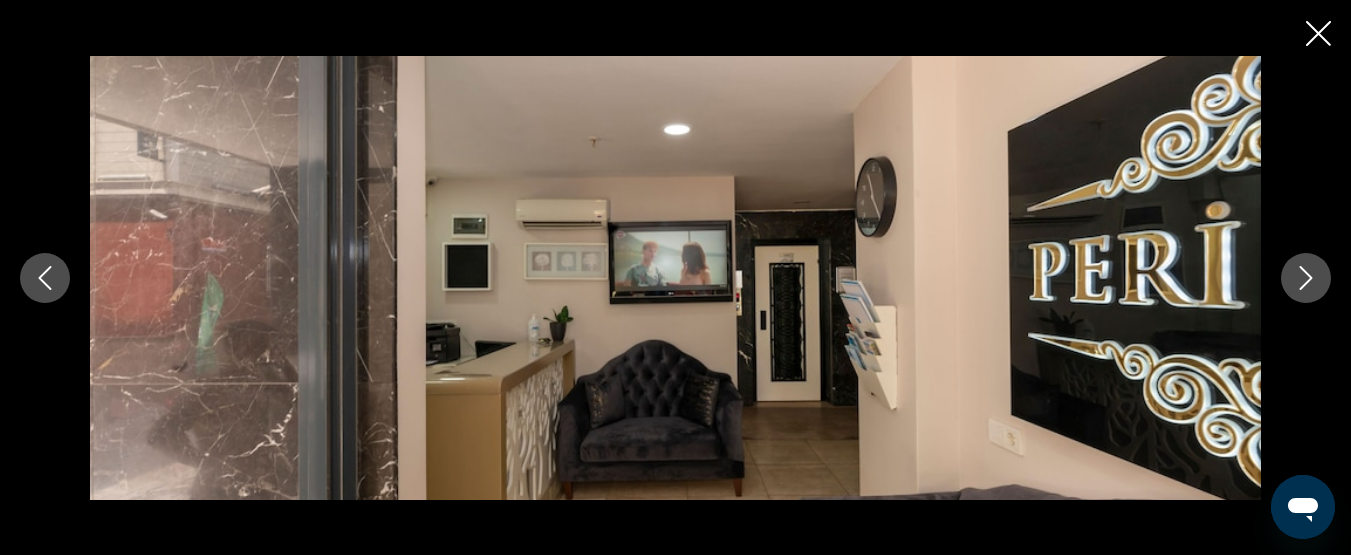 click 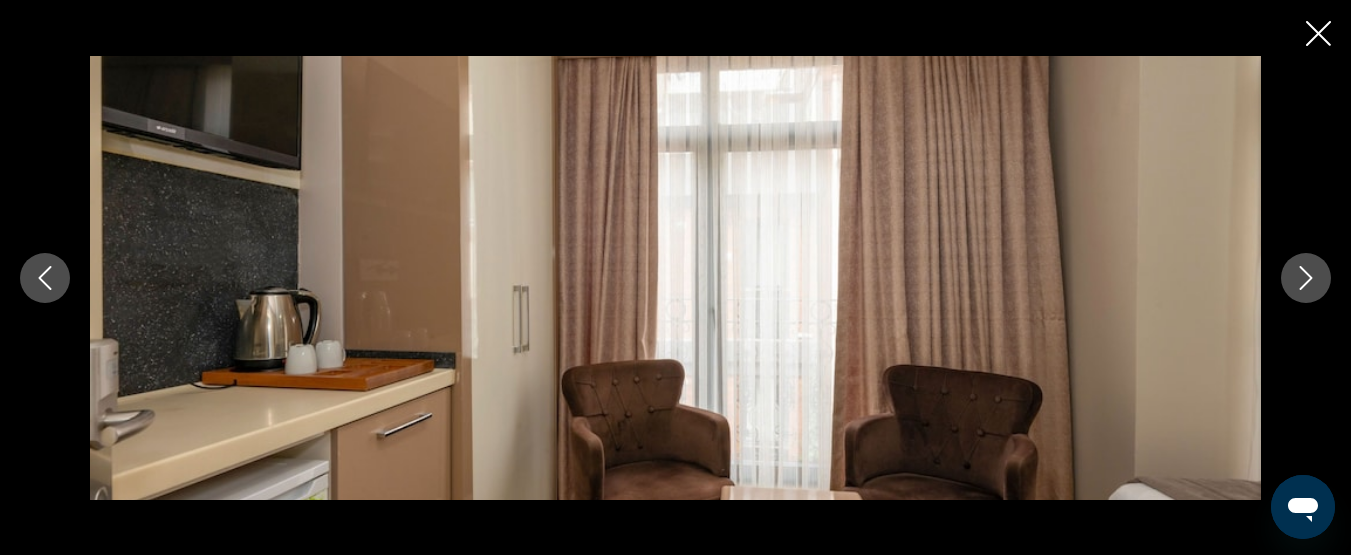 click 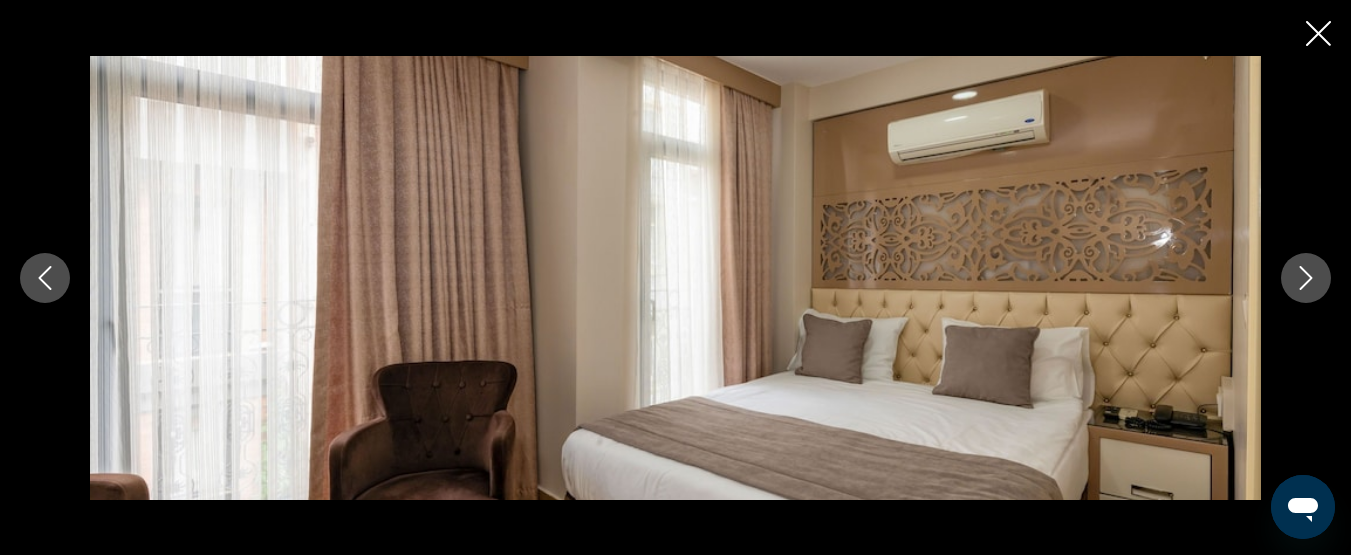 click 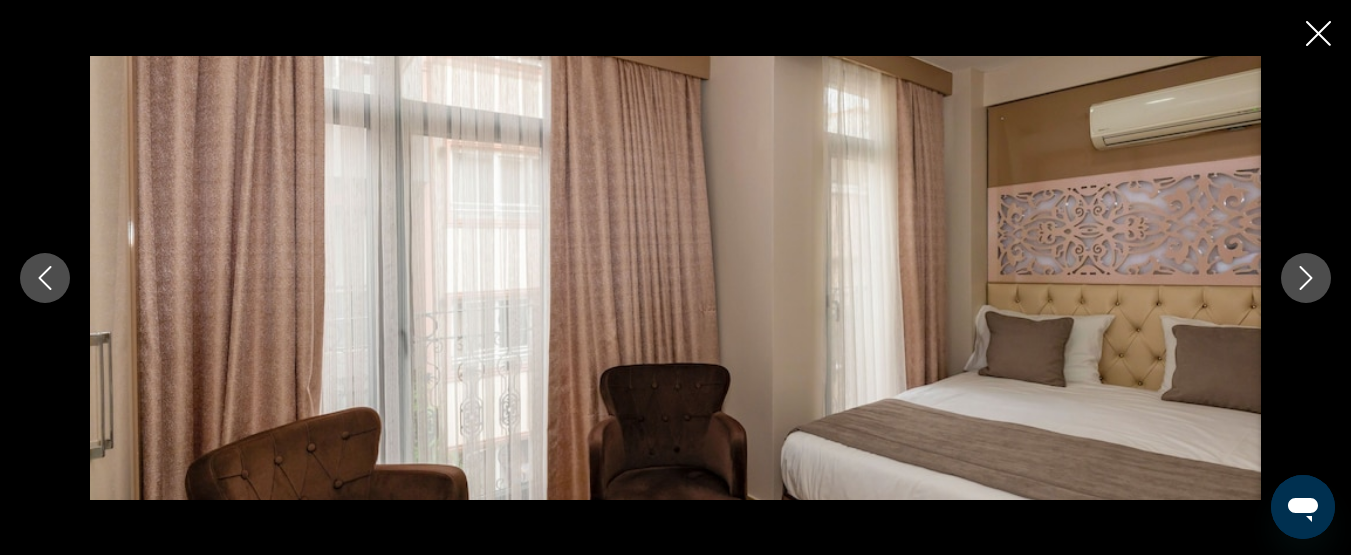 click 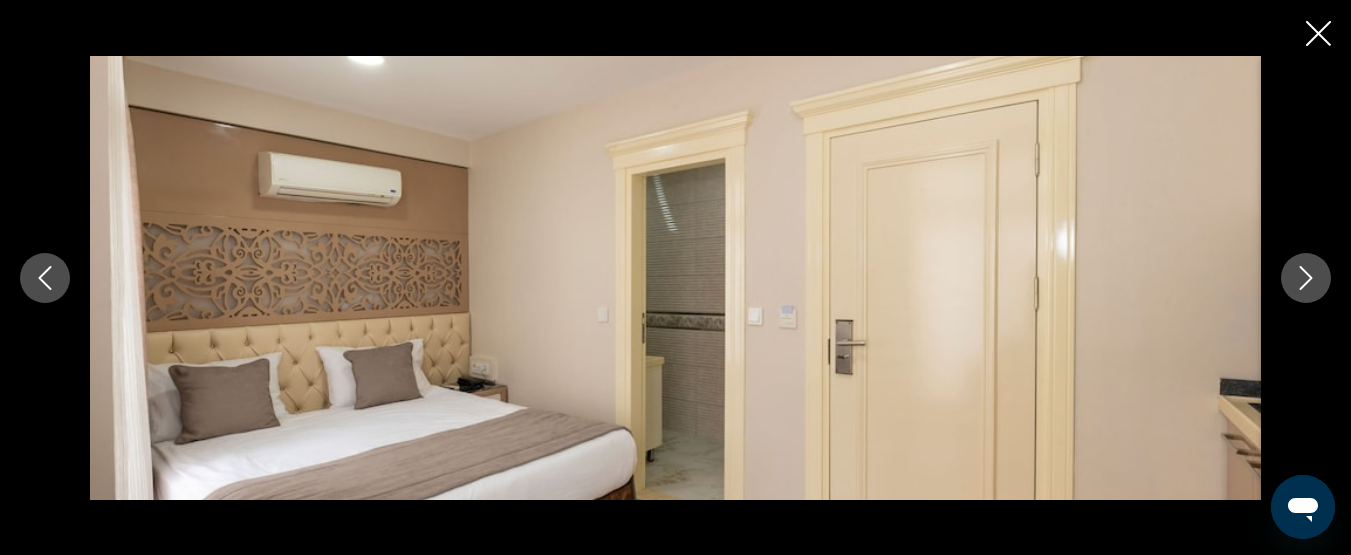 click 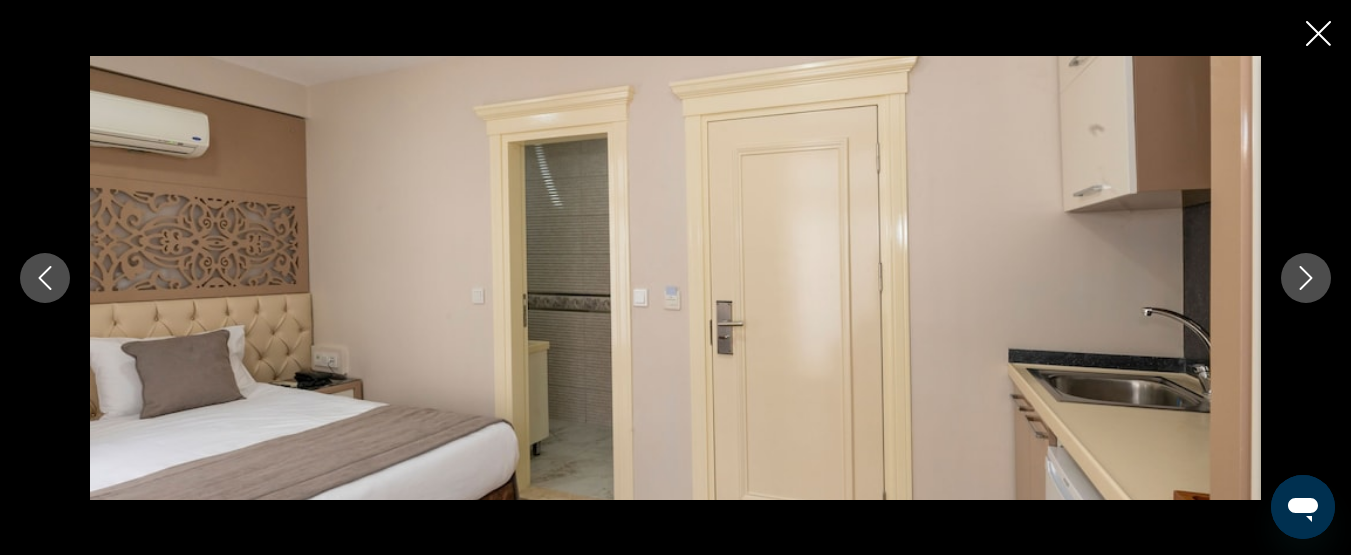 click 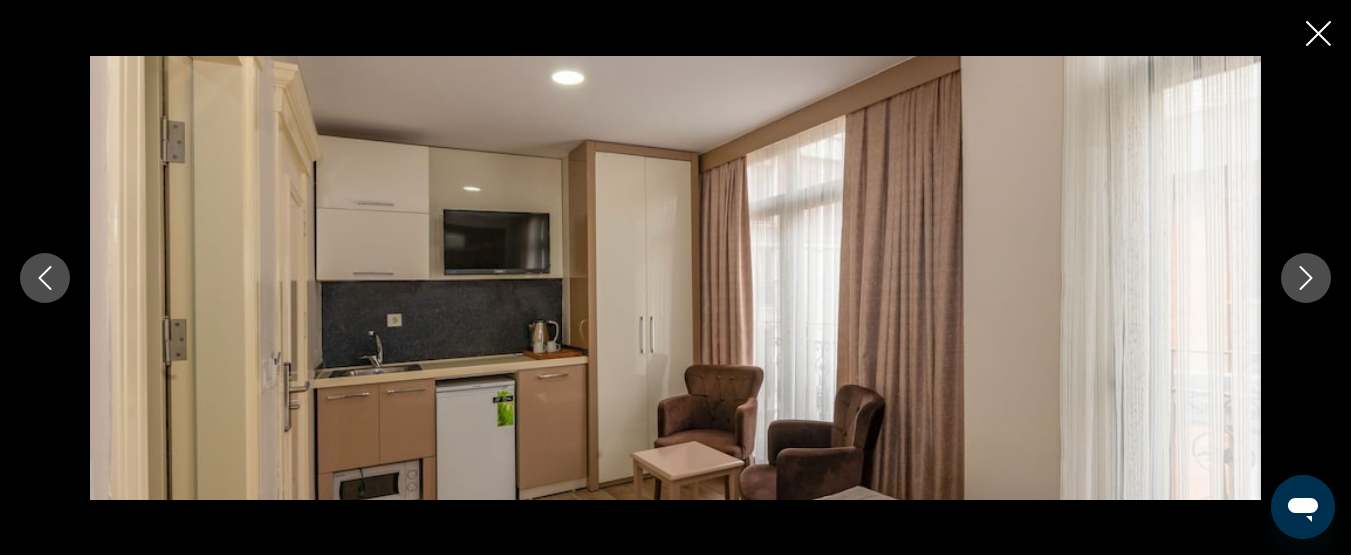 click 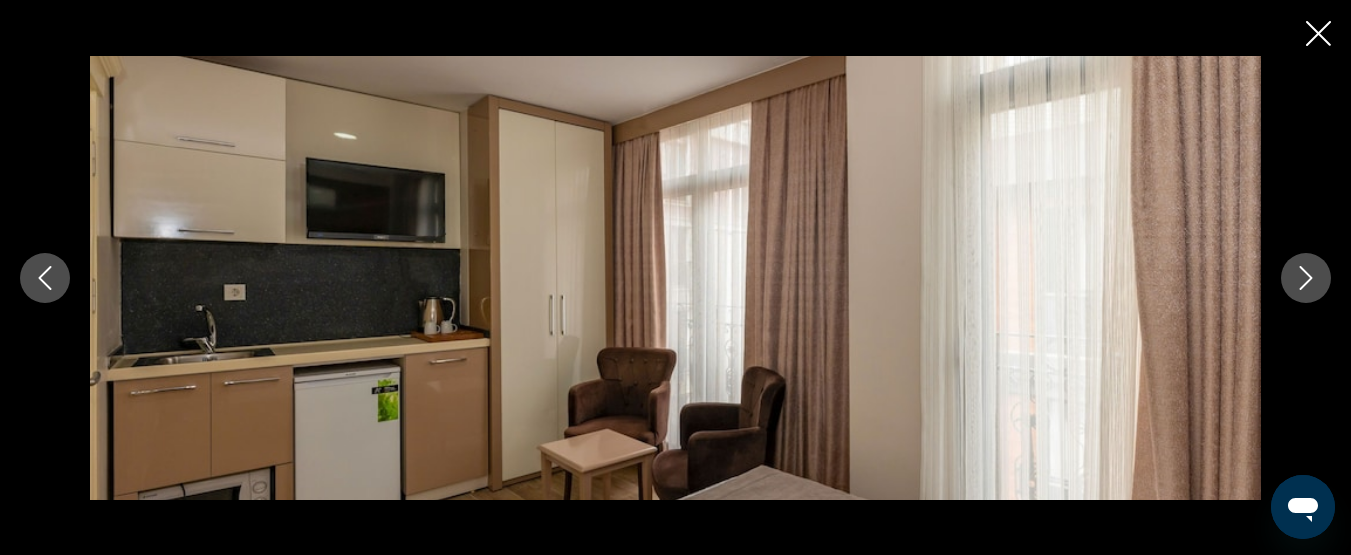 click 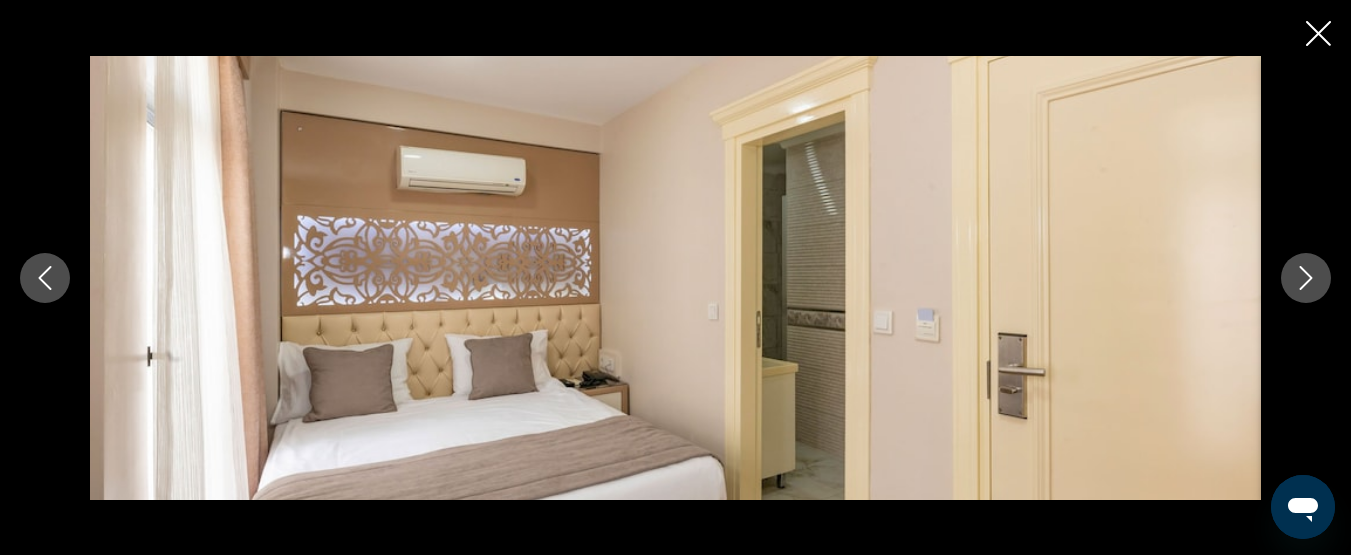 click 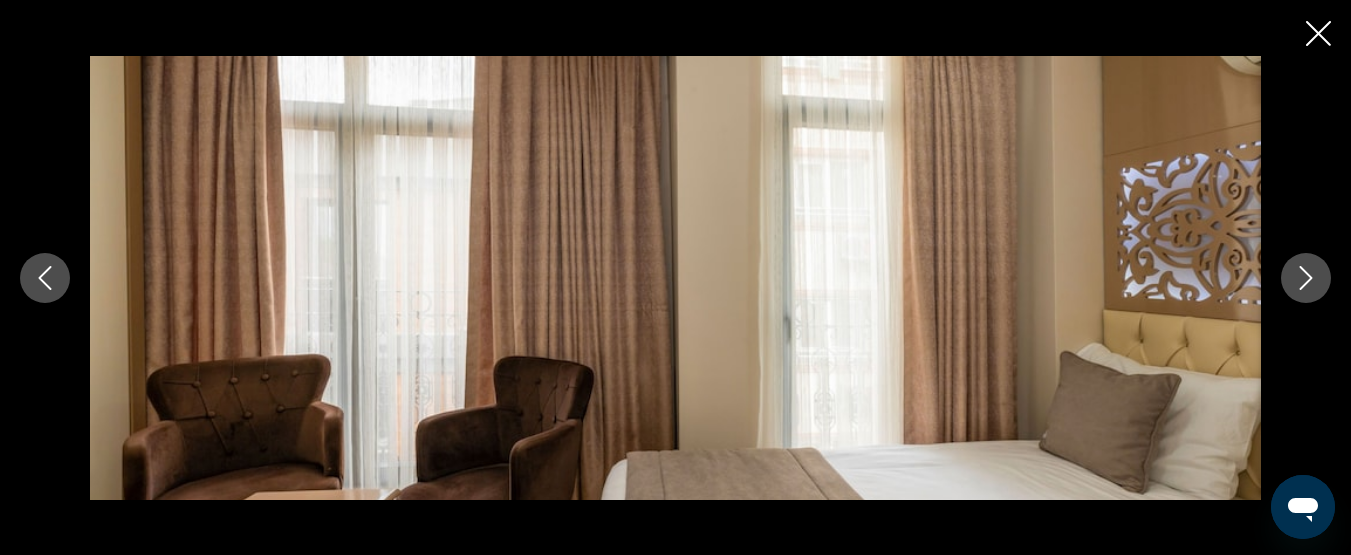 click 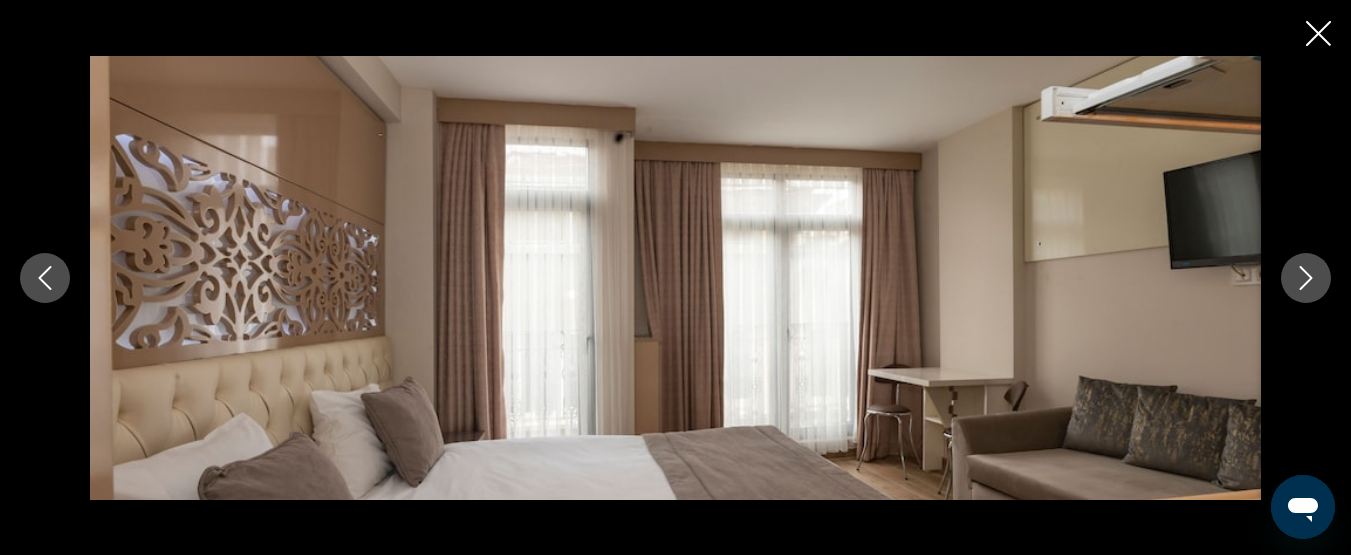 click 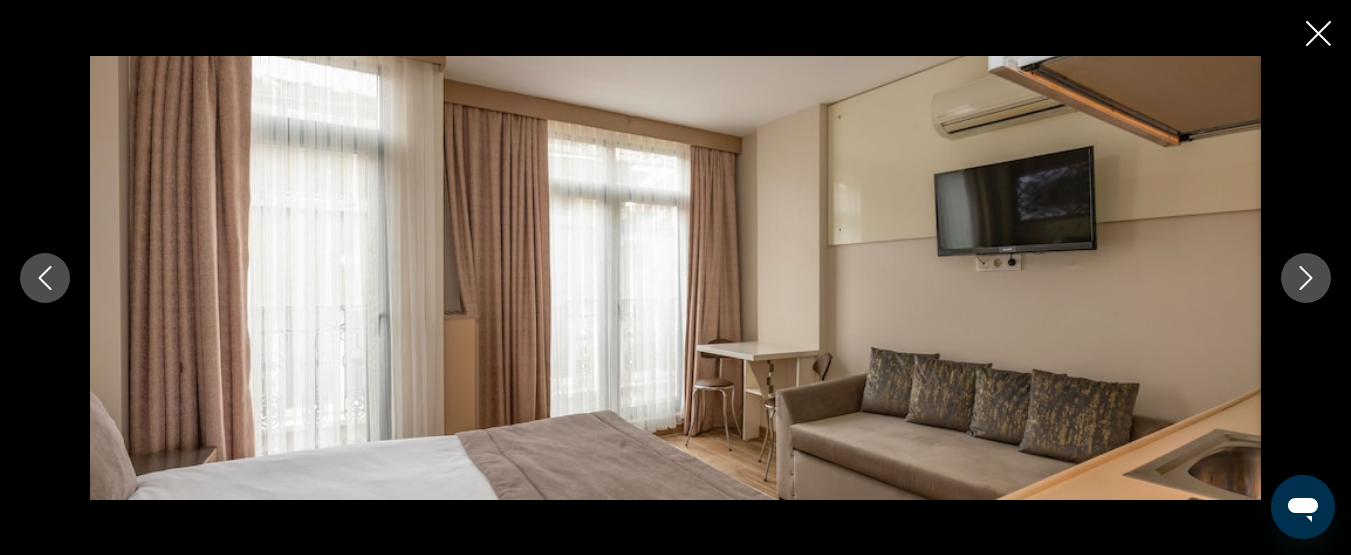 click 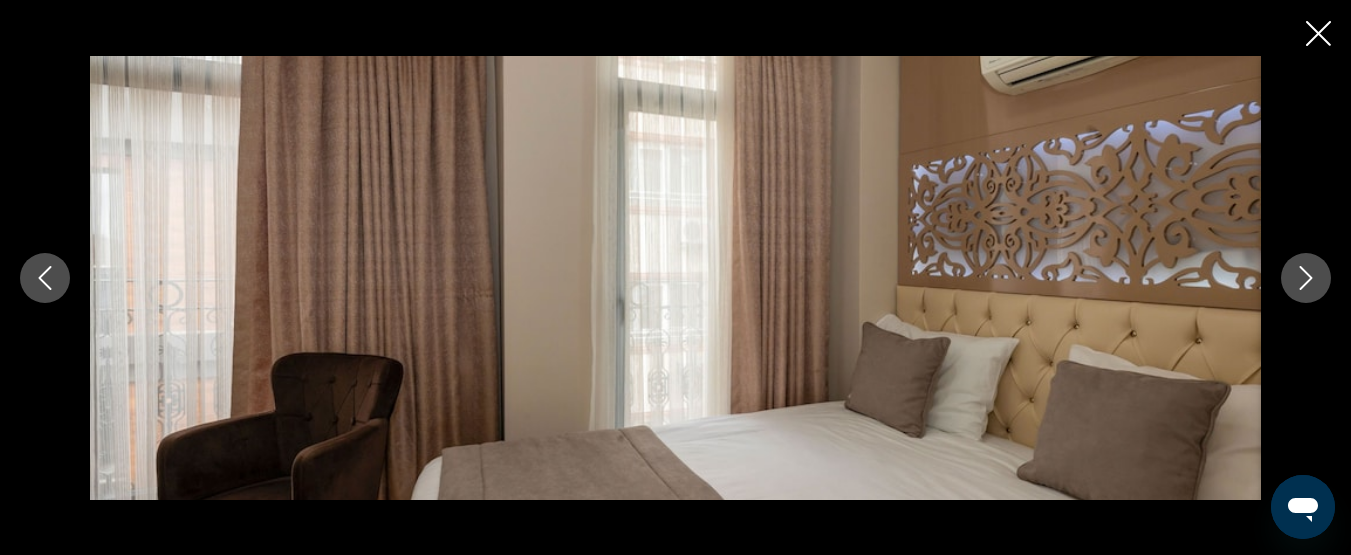 click 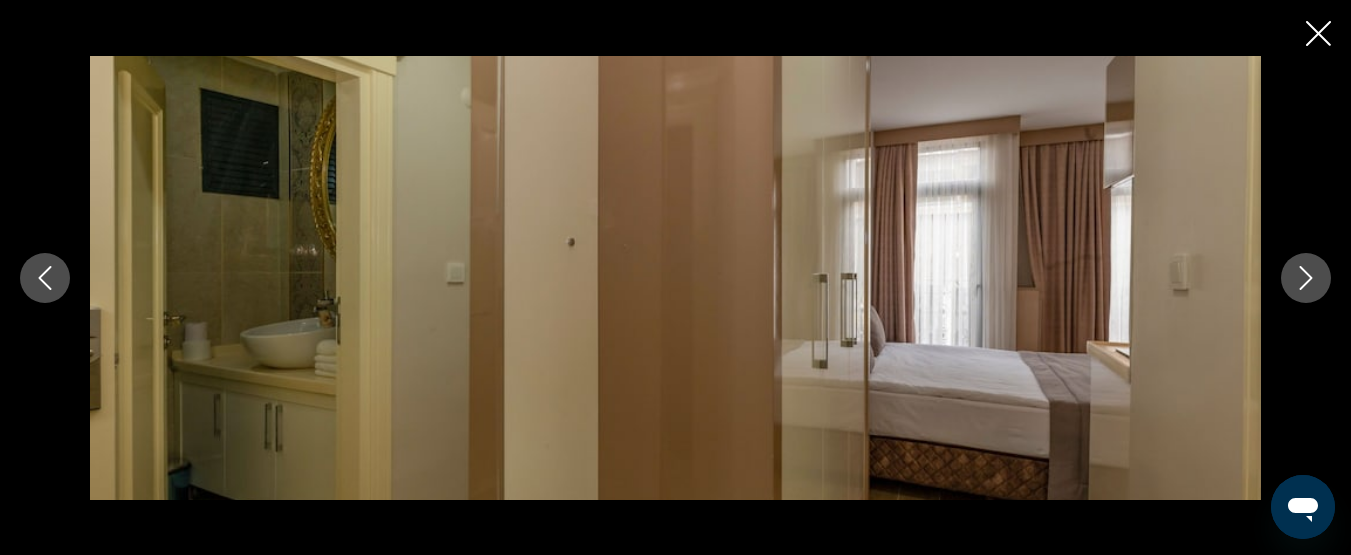 click 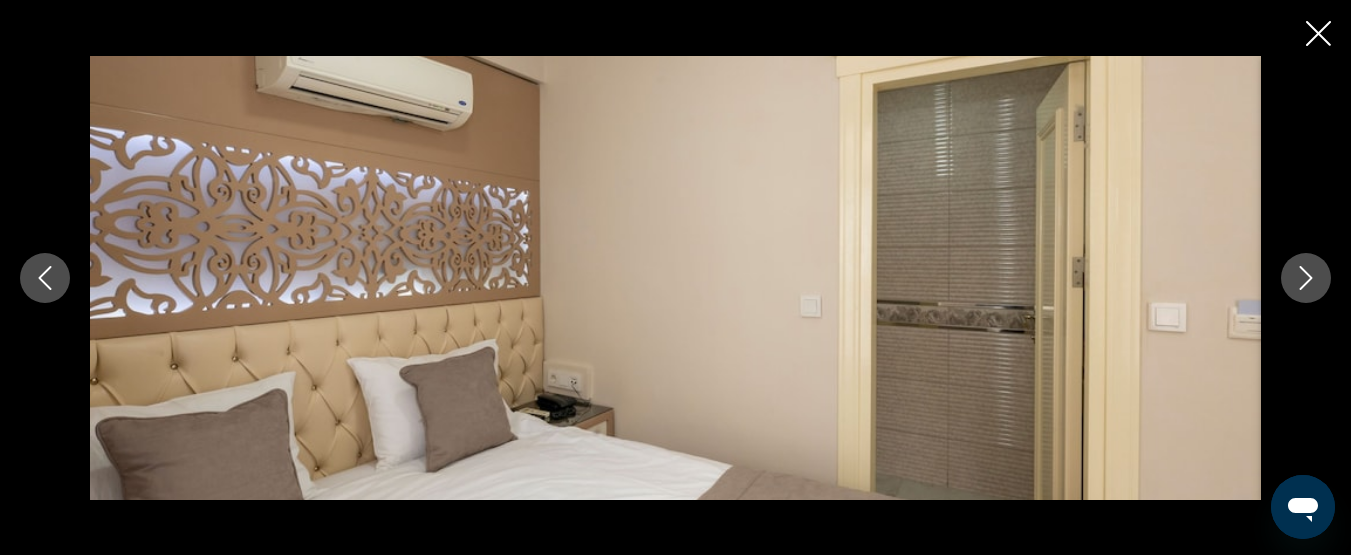 click 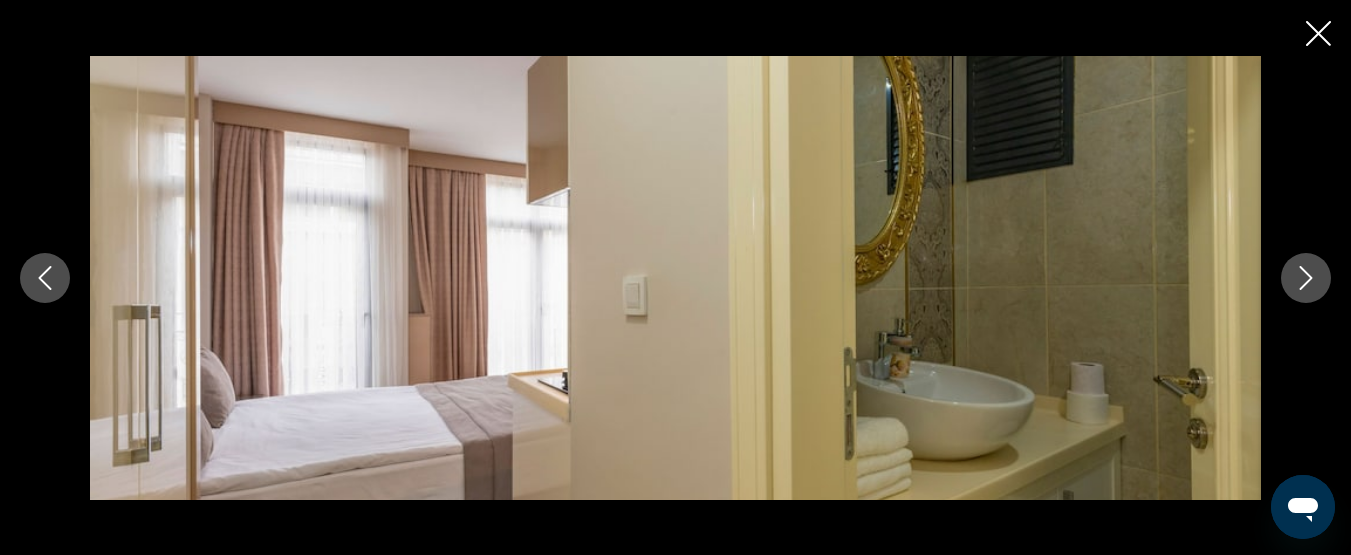 click 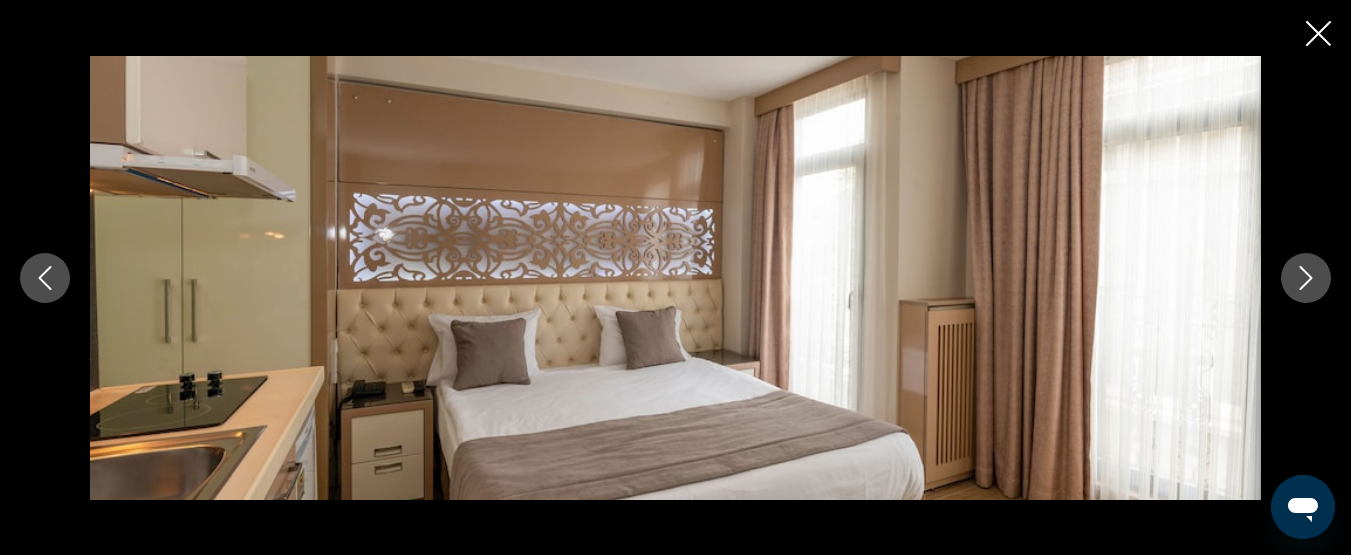 click 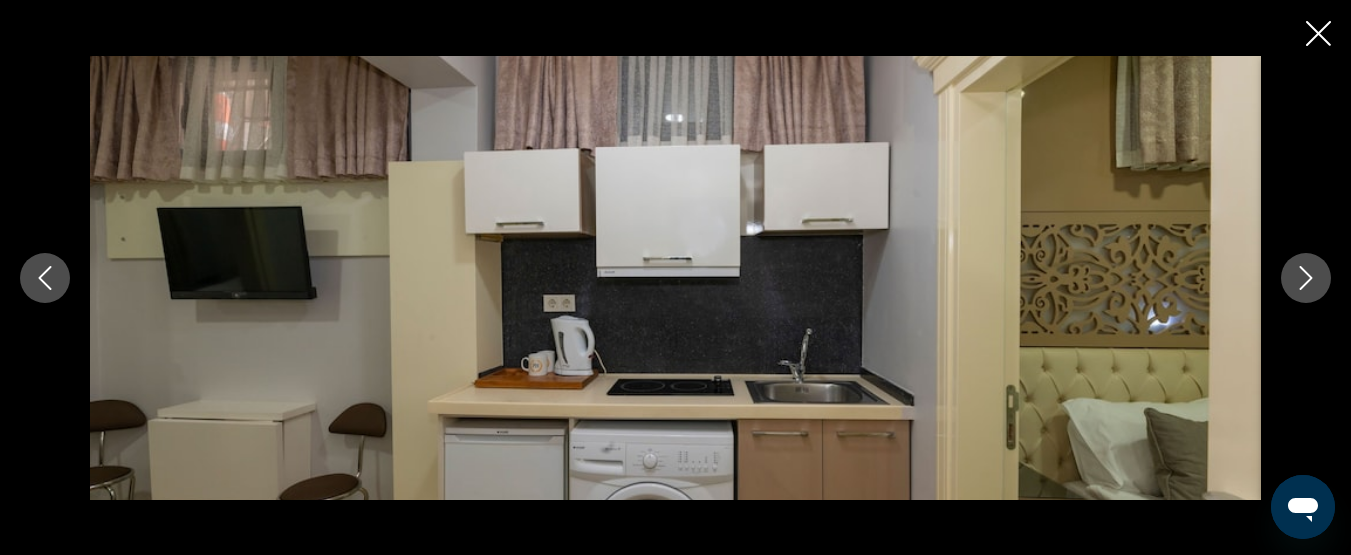 click 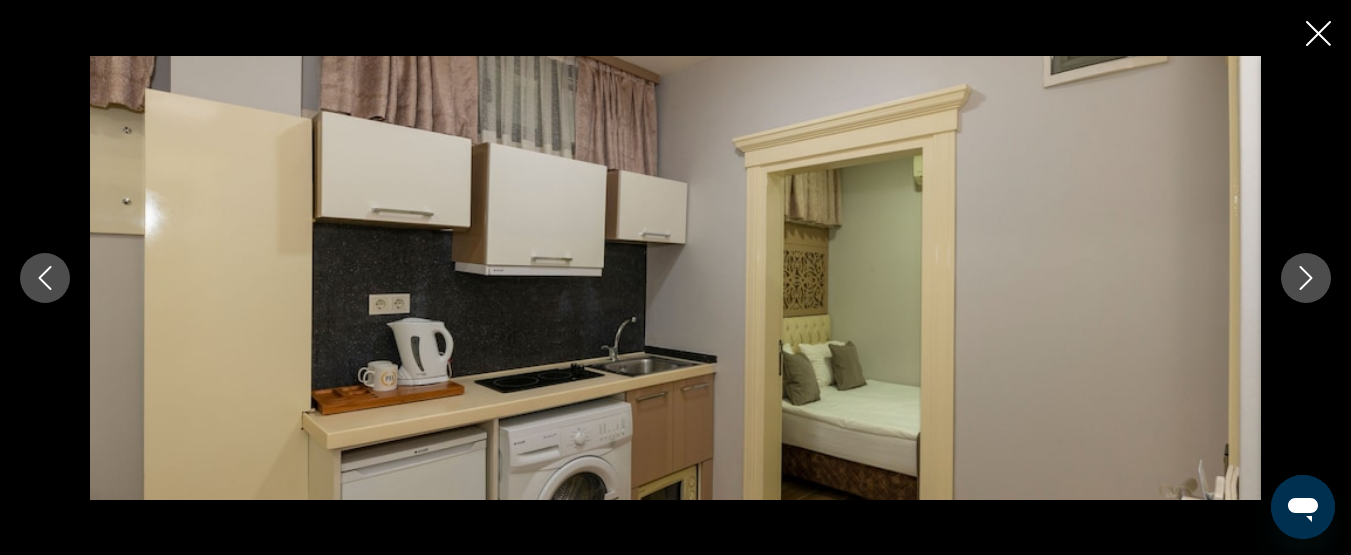 click 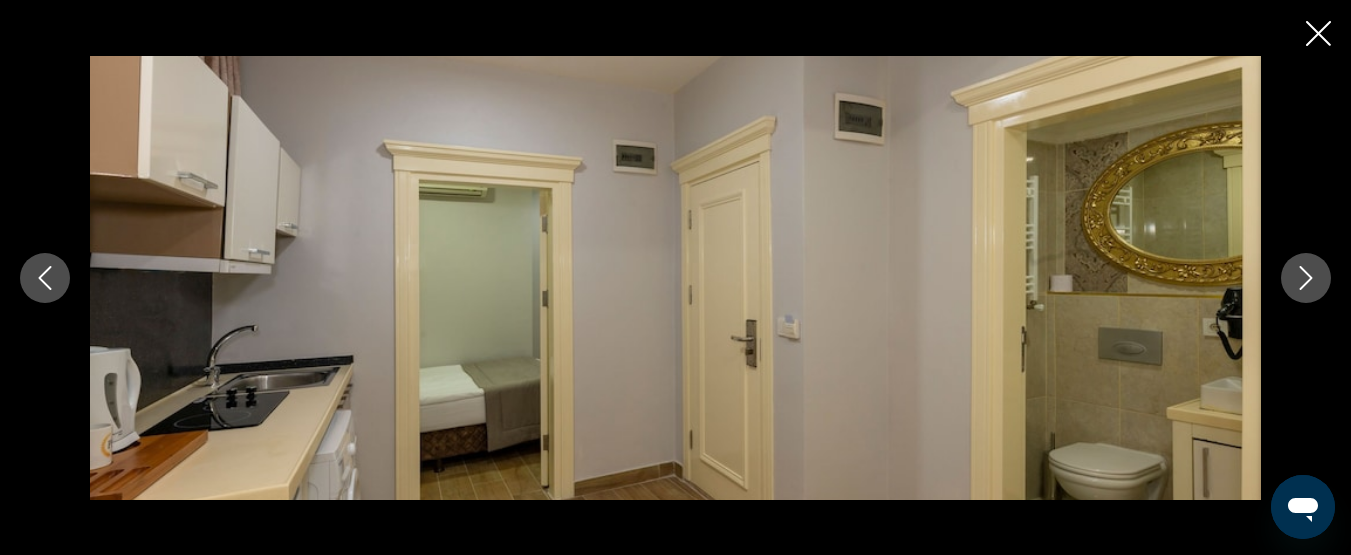 click 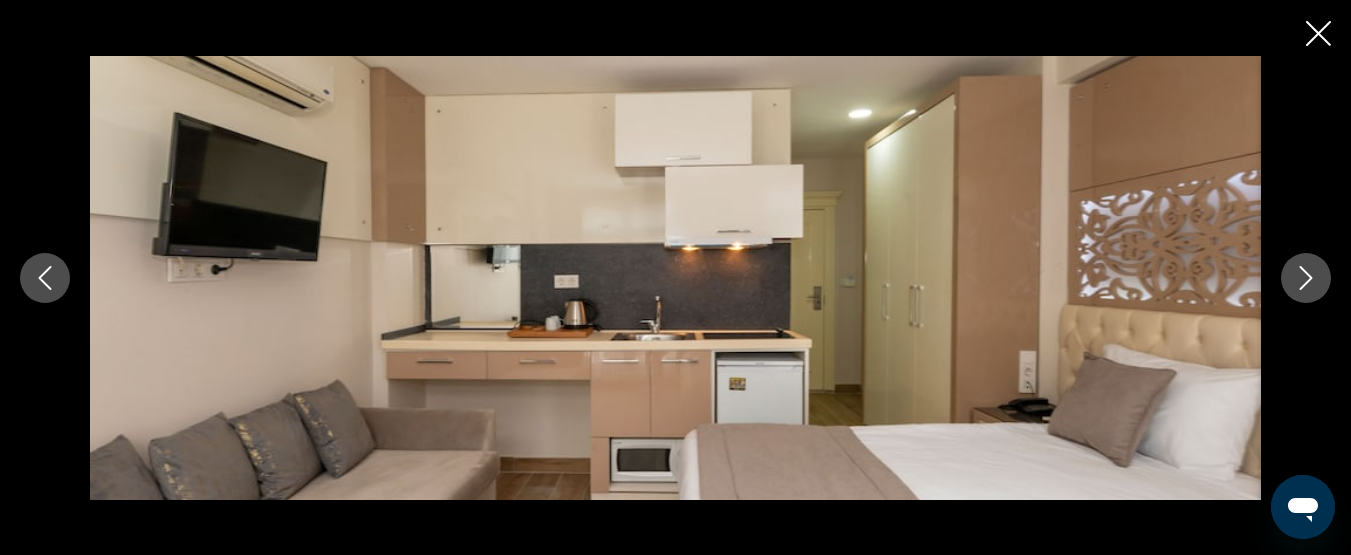click 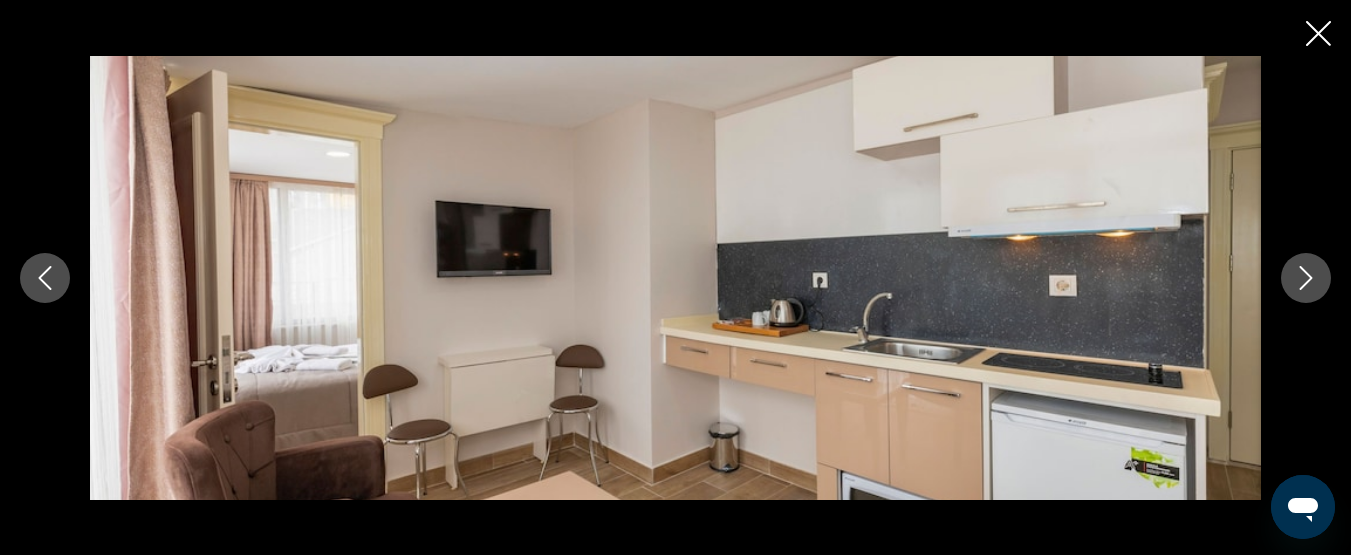 click 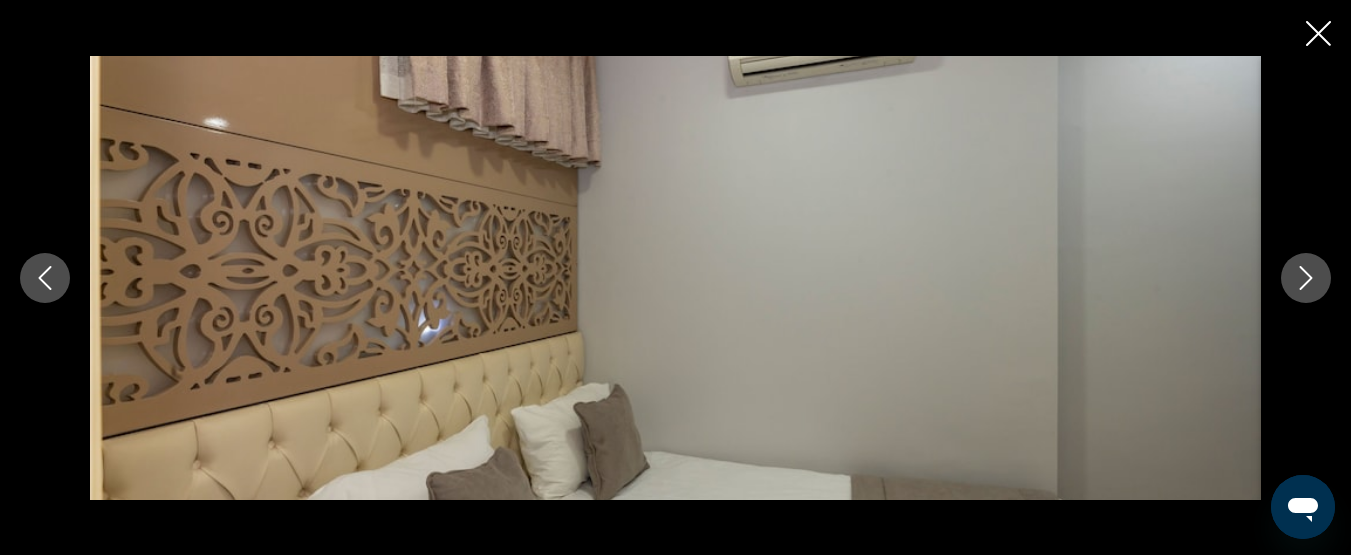 click 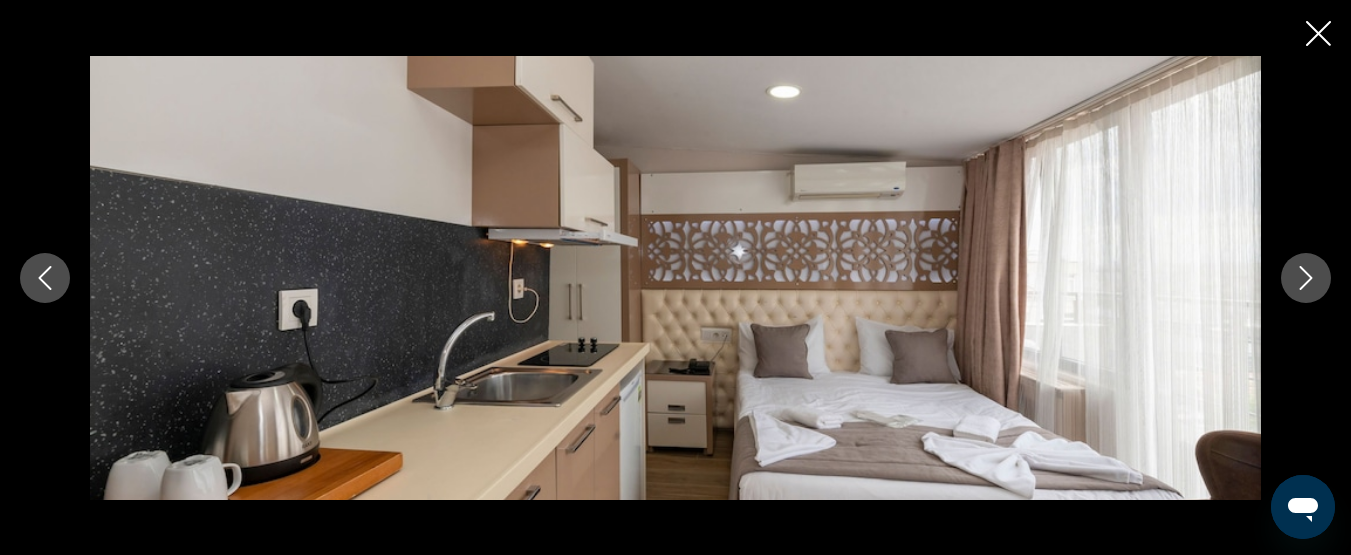 click 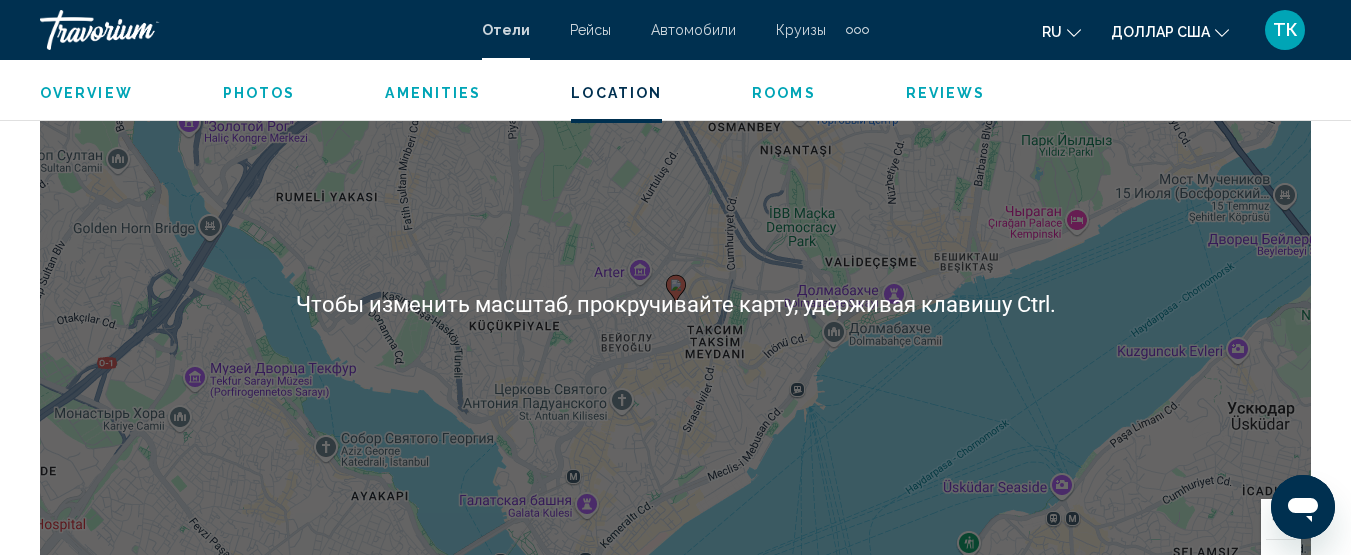 scroll, scrollTop: 2258, scrollLeft: 0, axis: vertical 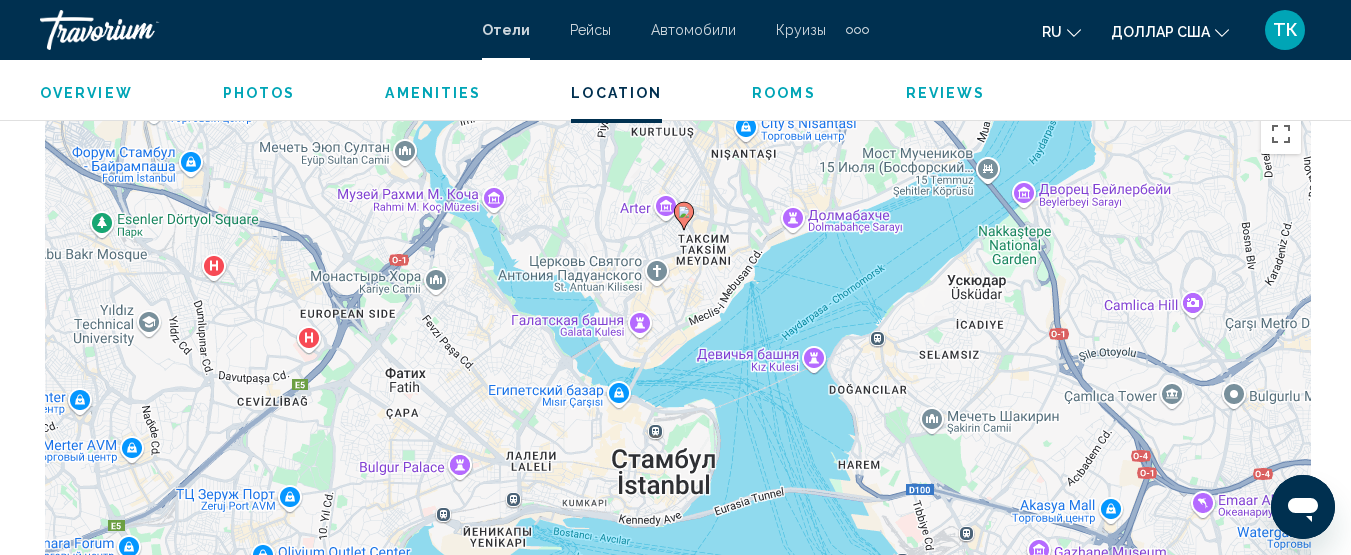 drag, startPoint x: 634, startPoint y: 371, endPoint x: 685, endPoint y: 249, distance: 132.23087 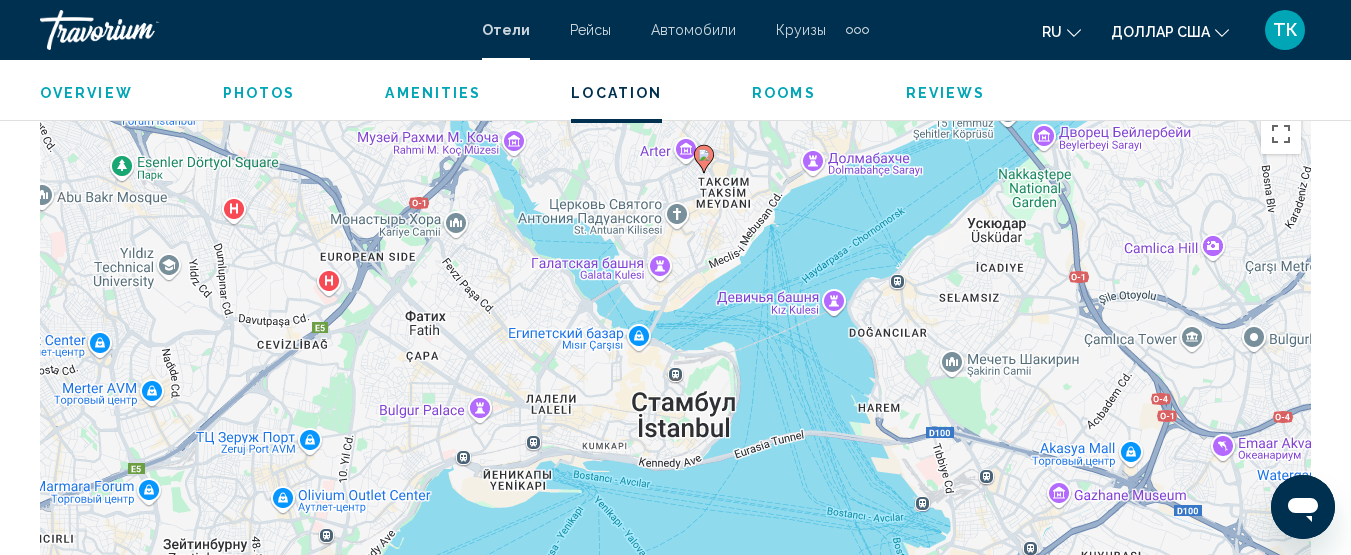 drag, startPoint x: 490, startPoint y: 358, endPoint x: 511, endPoint y: 300, distance: 61.68468 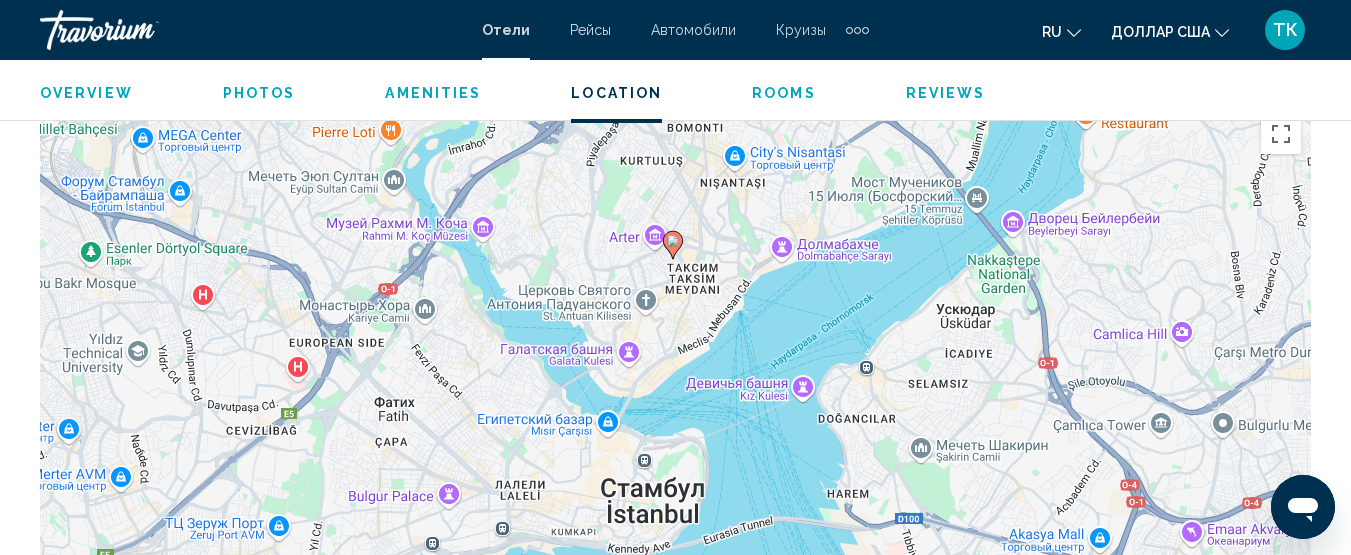 drag, startPoint x: 711, startPoint y: 262, endPoint x: 721, endPoint y: 297, distance: 36.40055 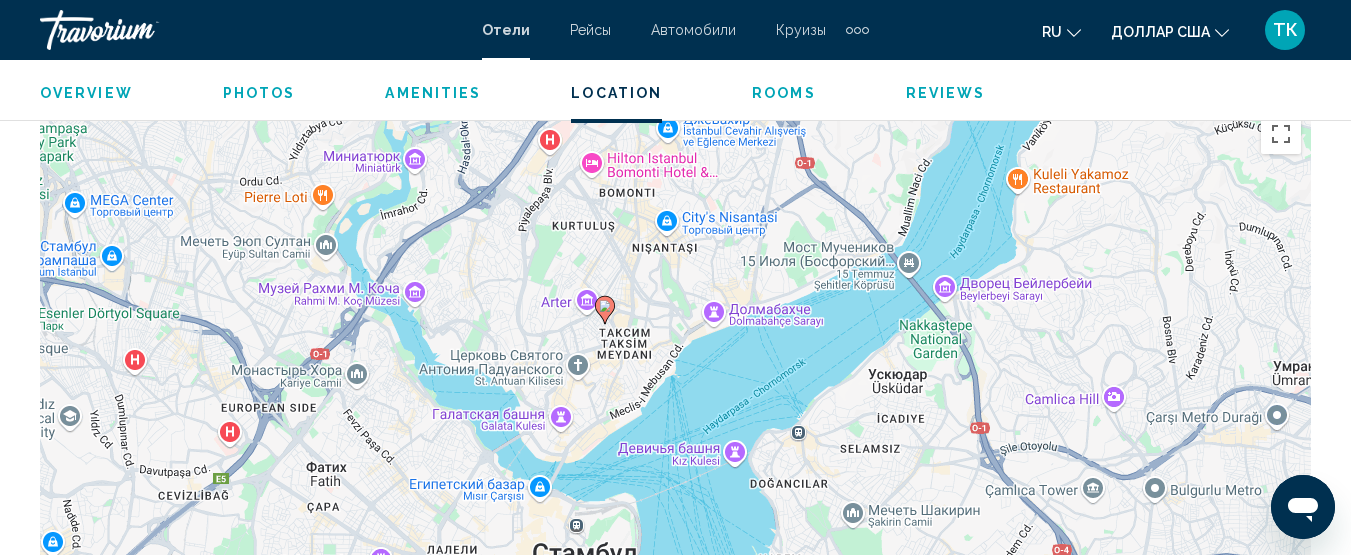 drag, startPoint x: 686, startPoint y: 160, endPoint x: 619, endPoint y: 221, distance: 90.60905 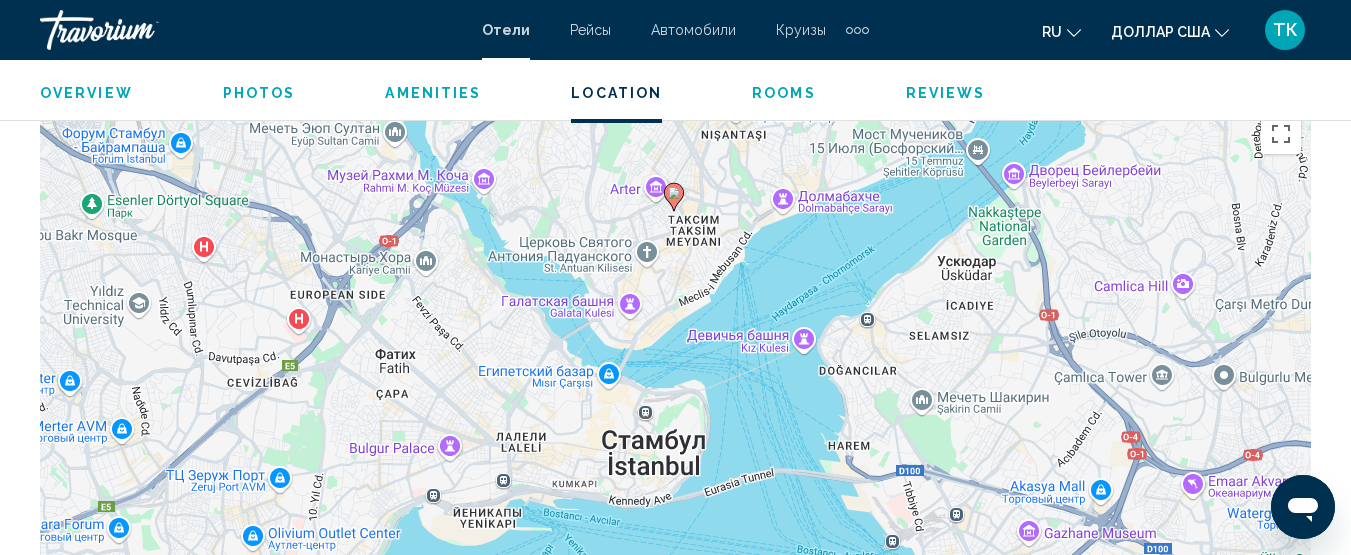 drag, startPoint x: 408, startPoint y: 440, endPoint x: 482, endPoint y: 318, distance: 142.68848 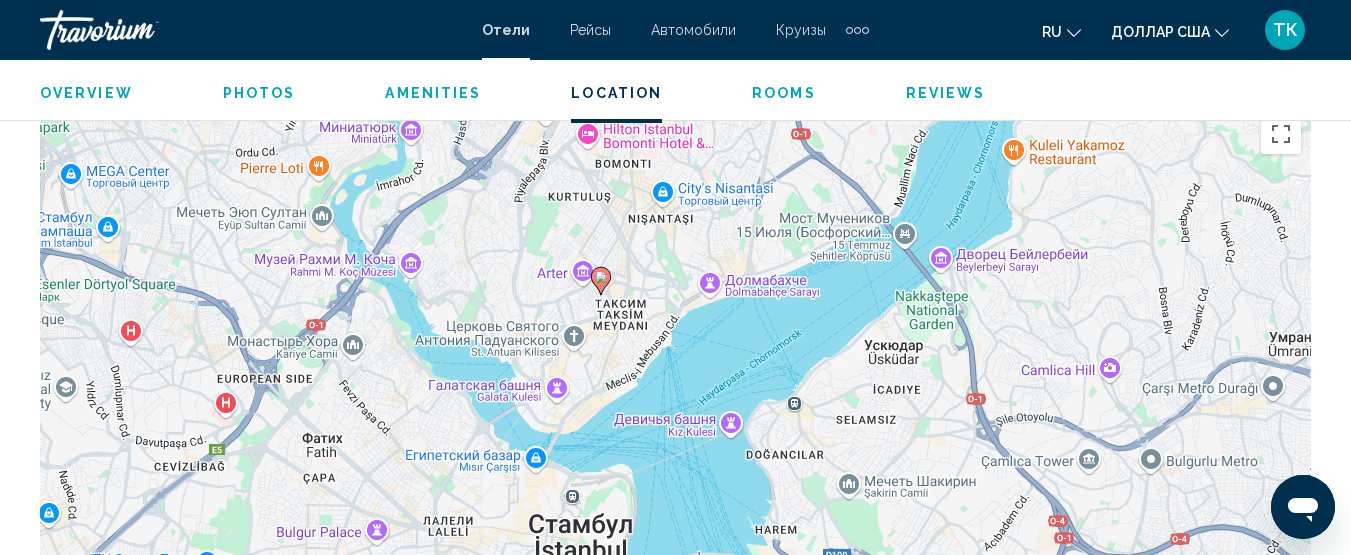 drag, startPoint x: 665, startPoint y: 294, endPoint x: 587, endPoint y: 385, distance: 119.85408 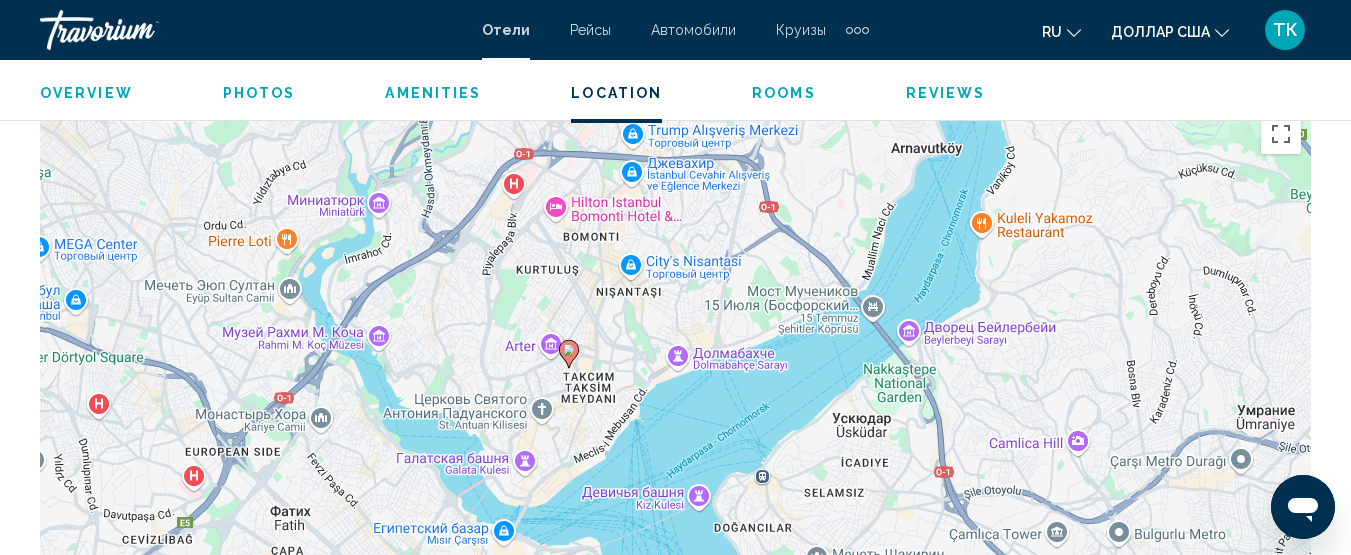 drag, startPoint x: 588, startPoint y: 195, endPoint x: 556, endPoint y: 273, distance: 84.30895 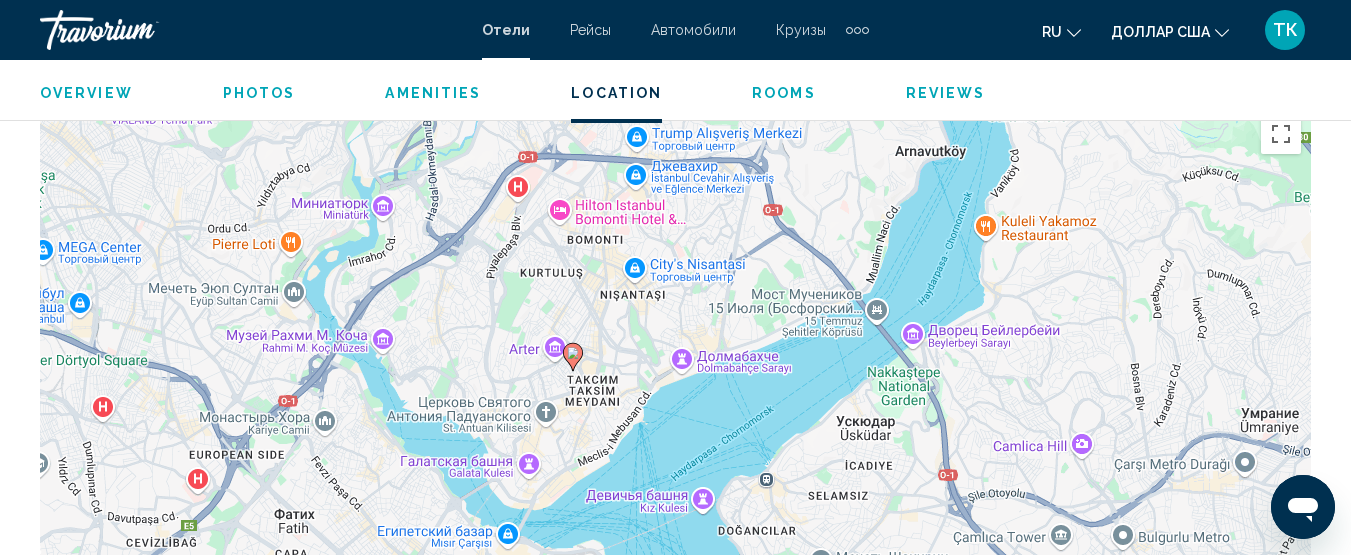 click on "Чтобы активировать перетаскивание с помощью клавиатуры, нажмите Alt + Ввод. После этого перемещайте маркер, используя клавиши со стрелками. Чтобы завершить перетаскивание, нажмите клавишу Ввод. Чтобы отменить действие, нажмите клавишу Esc." at bounding box center [675, 404] 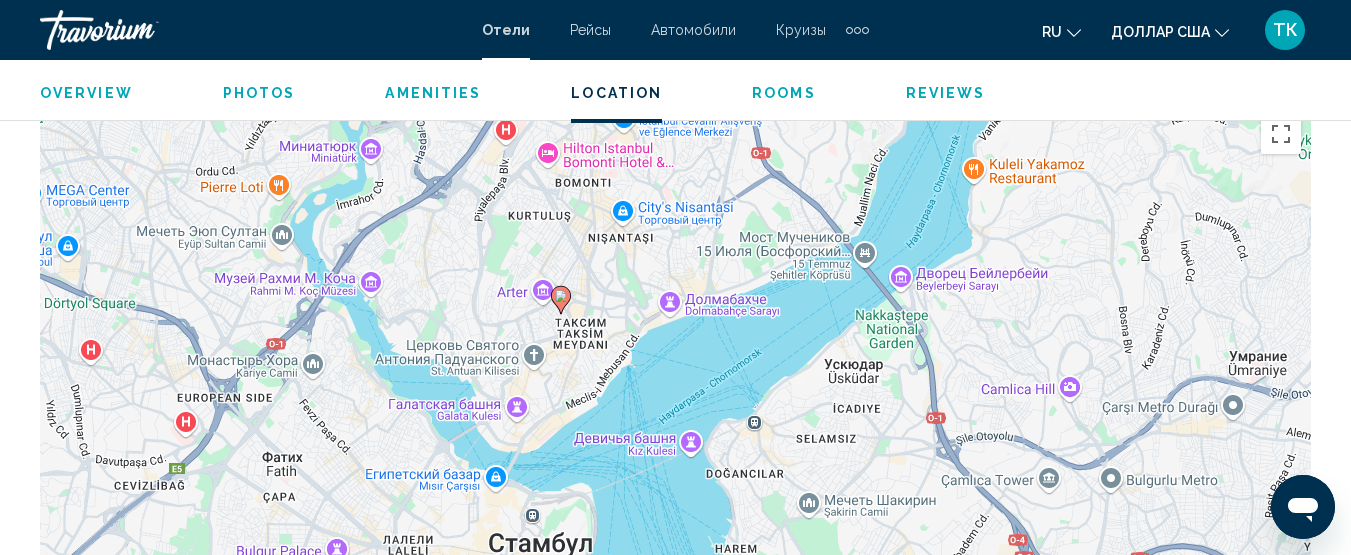 drag, startPoint x: 680, startPoint y: 311, endPoint x: 645, endPoint y: 256, distance: 65.192024 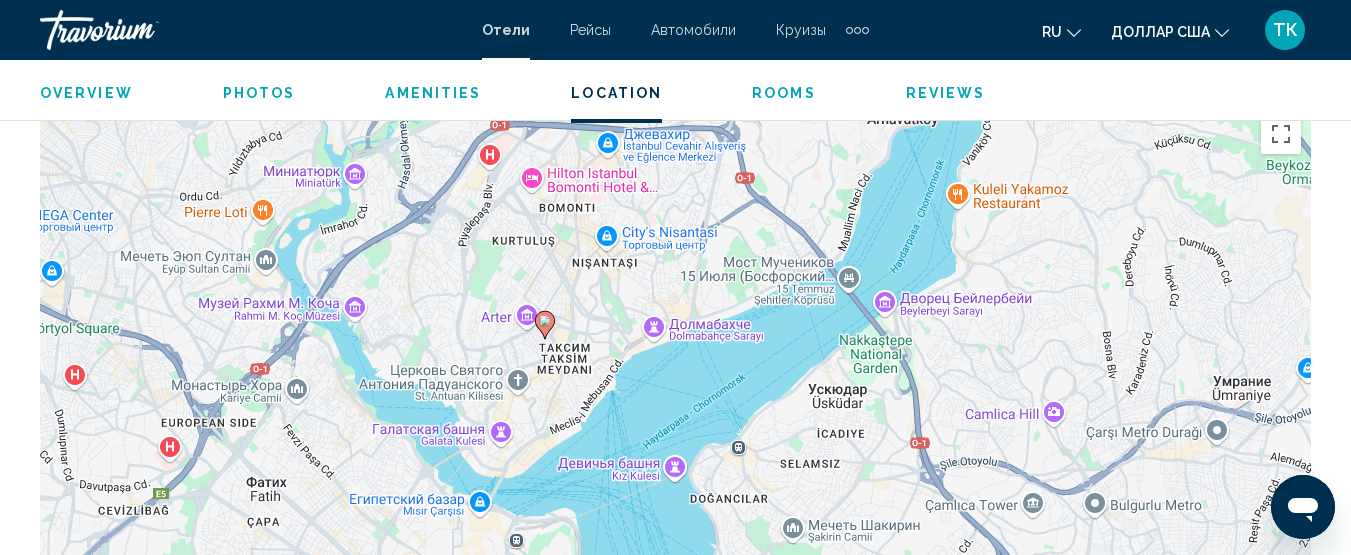 drag, startPoint x: 661, startPoint y: 251, endPoint x: 645, endPoint y: 274, distance: 28.01785 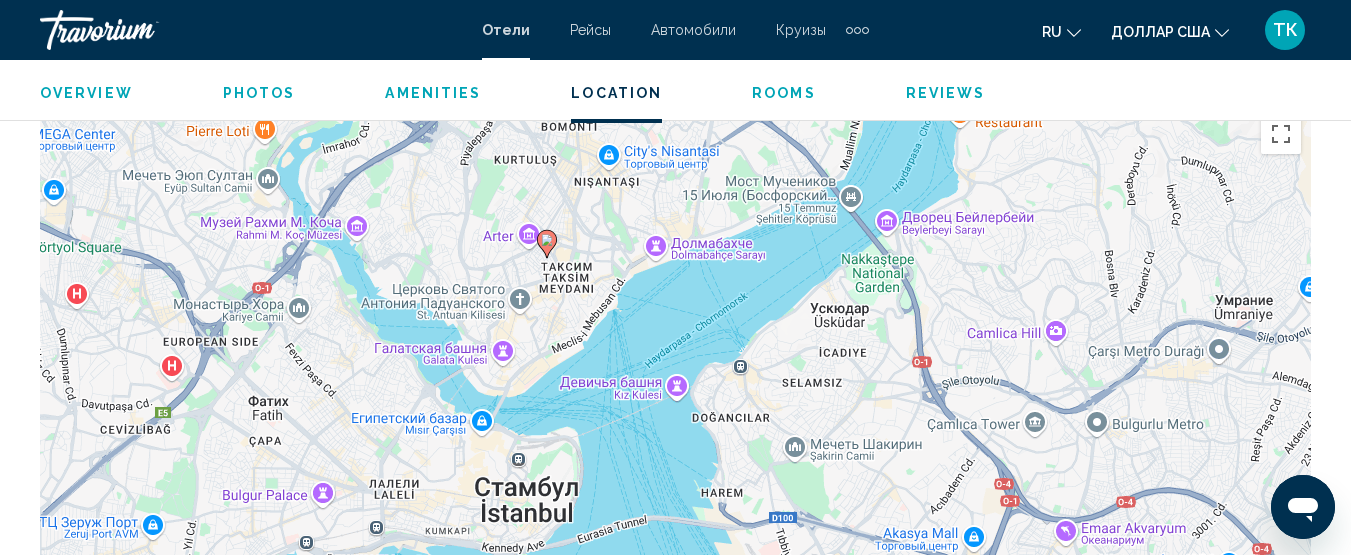drag, startPoint x: 619, startPoint y: 198, endPoint x: 619, endPoint y: 187, distance: 11 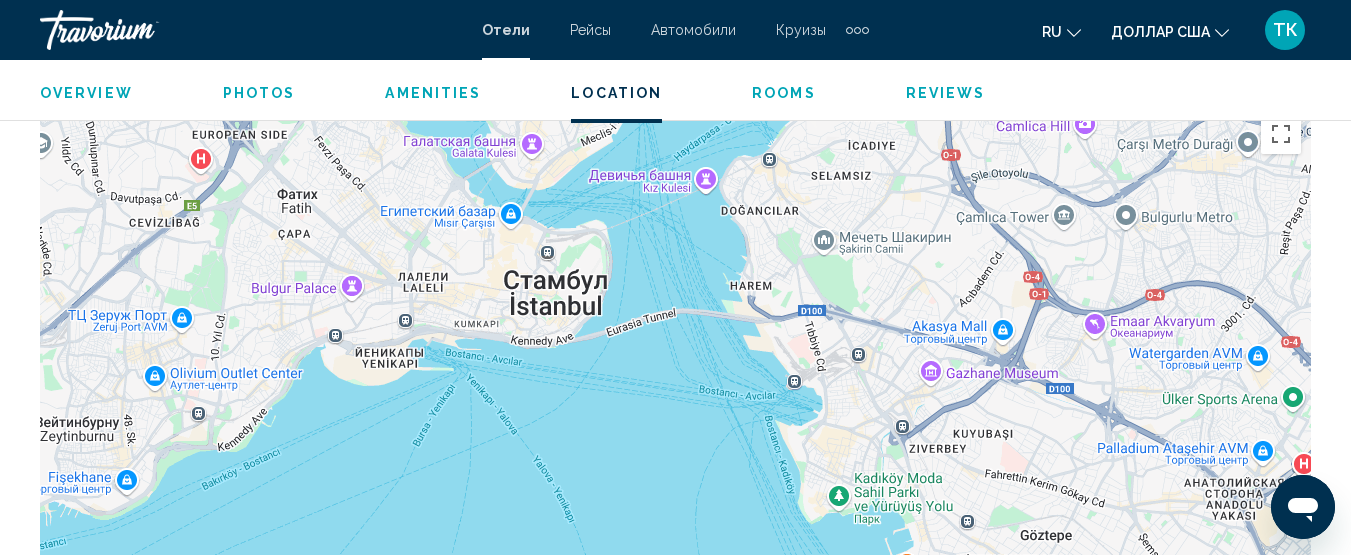 drag, startPoint x: 620, startPoint y: 359, endPoint x: 648, endPoint y: 162, distance: 198.9799 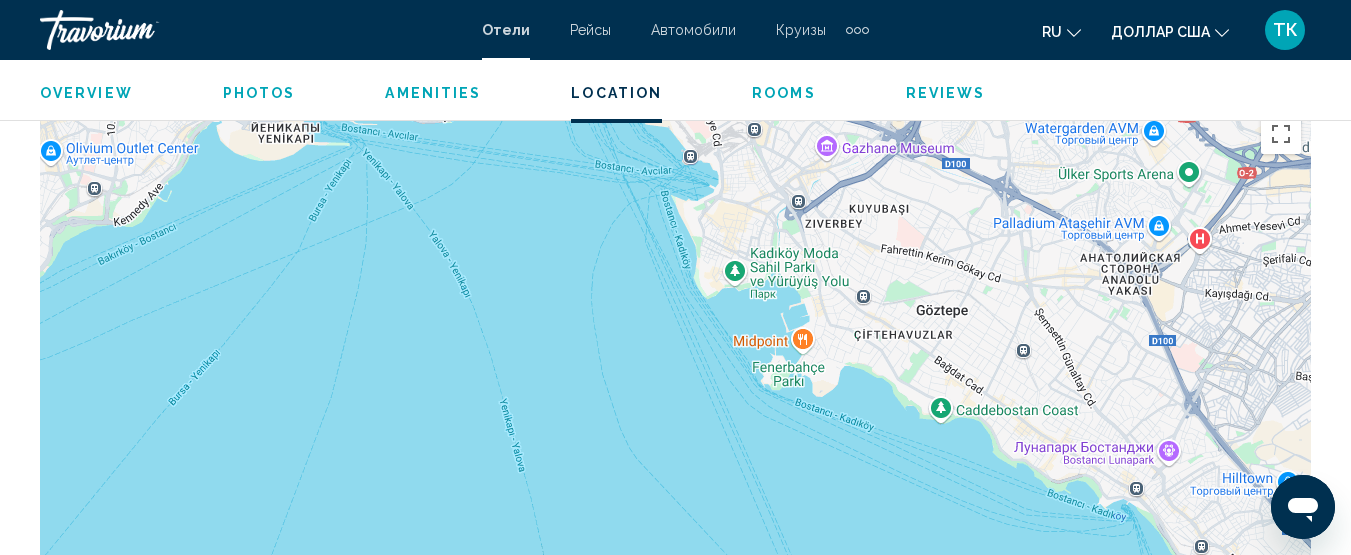 drag, startPoint x: 601, startPoint y: 440, endPoint x: 498, endPoint y: 202, distance: 259.33185 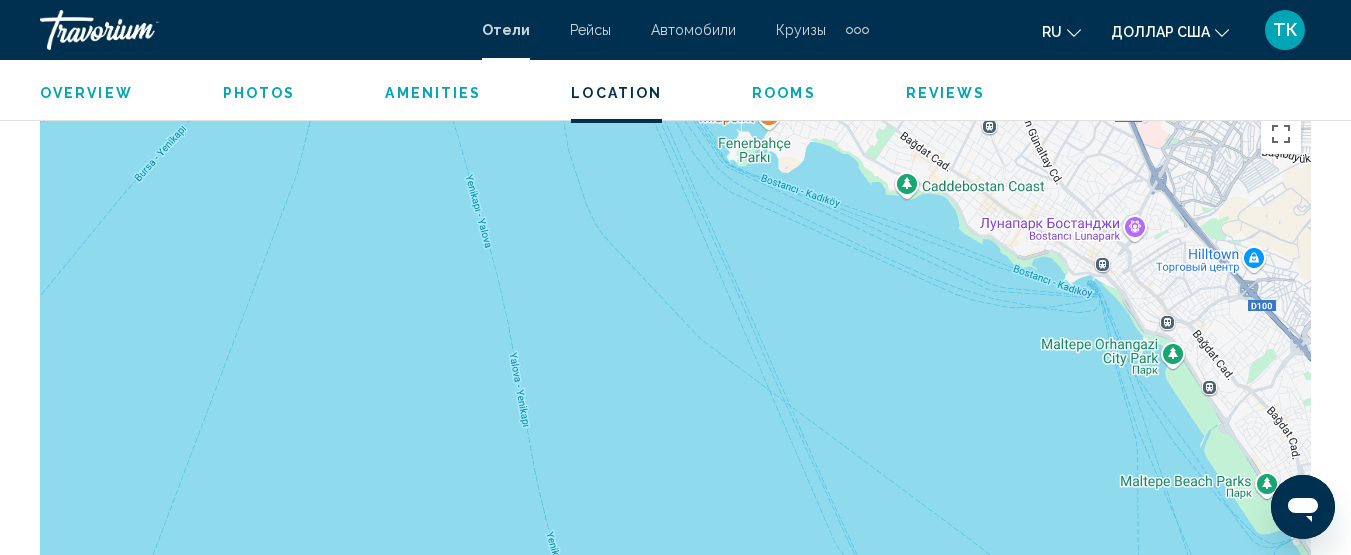 drag, startPoint x: 628, startPoint y: 404, endPoint x: 587, endPoint y: 219, distance: 189.48878 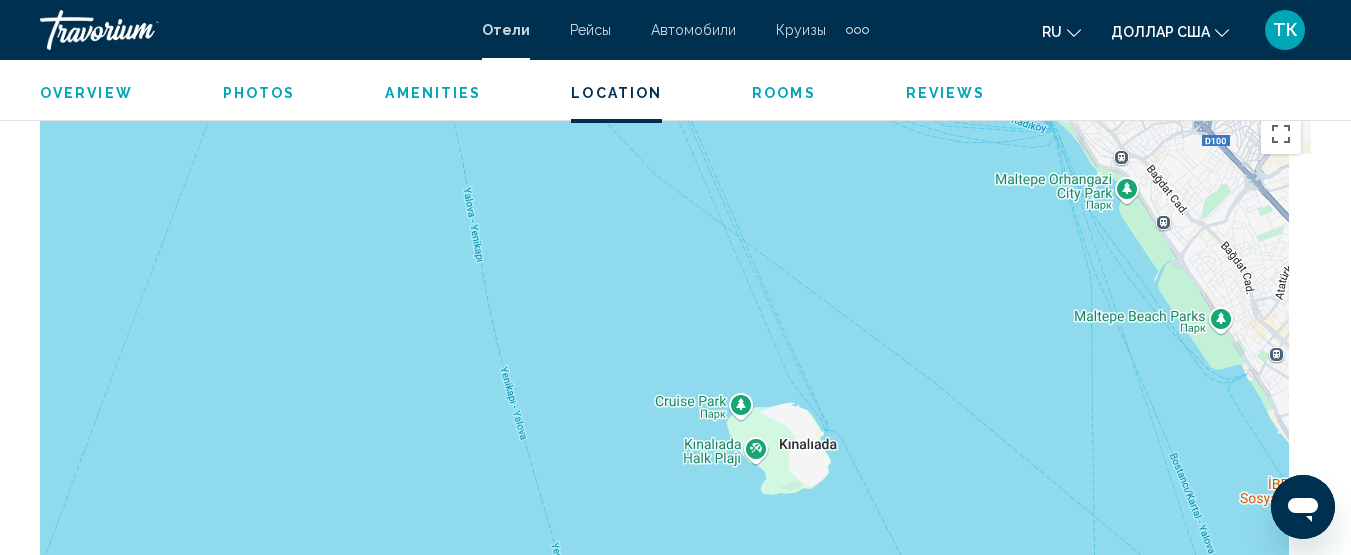 drag, startPoint x: 730, startPoint y: 428, endPoint x: 685, endPoint y: 261, distance: 172.95663 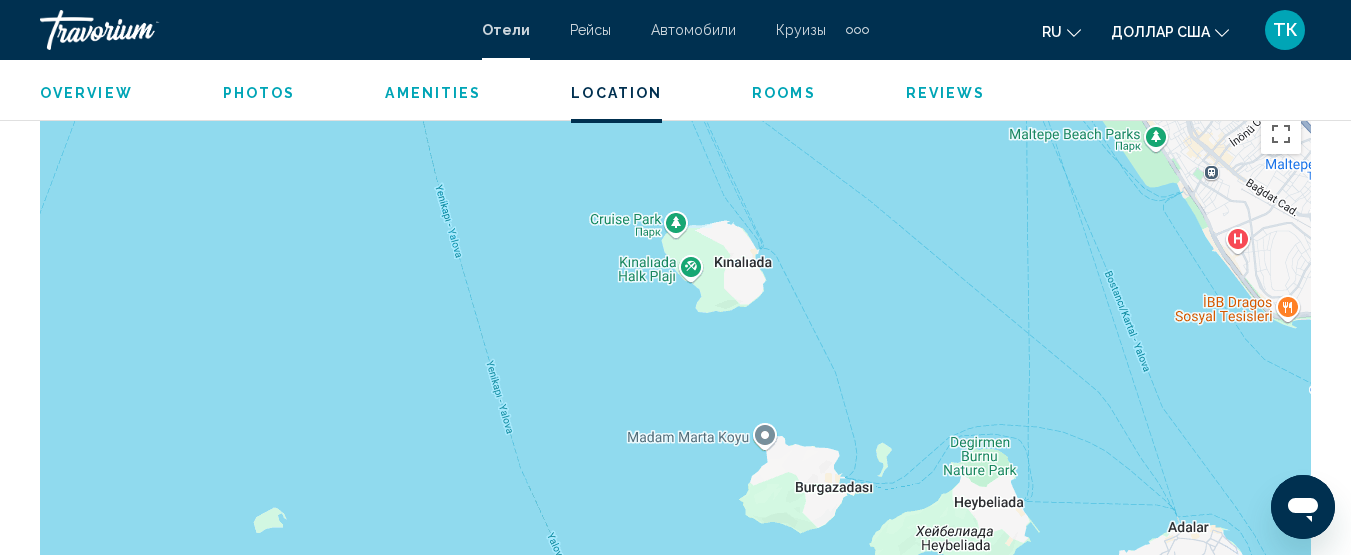 drag, startPoint x: 902, startPoint y: 439, endPoint x: 839, endPoint y: 273, distance: 177.55281 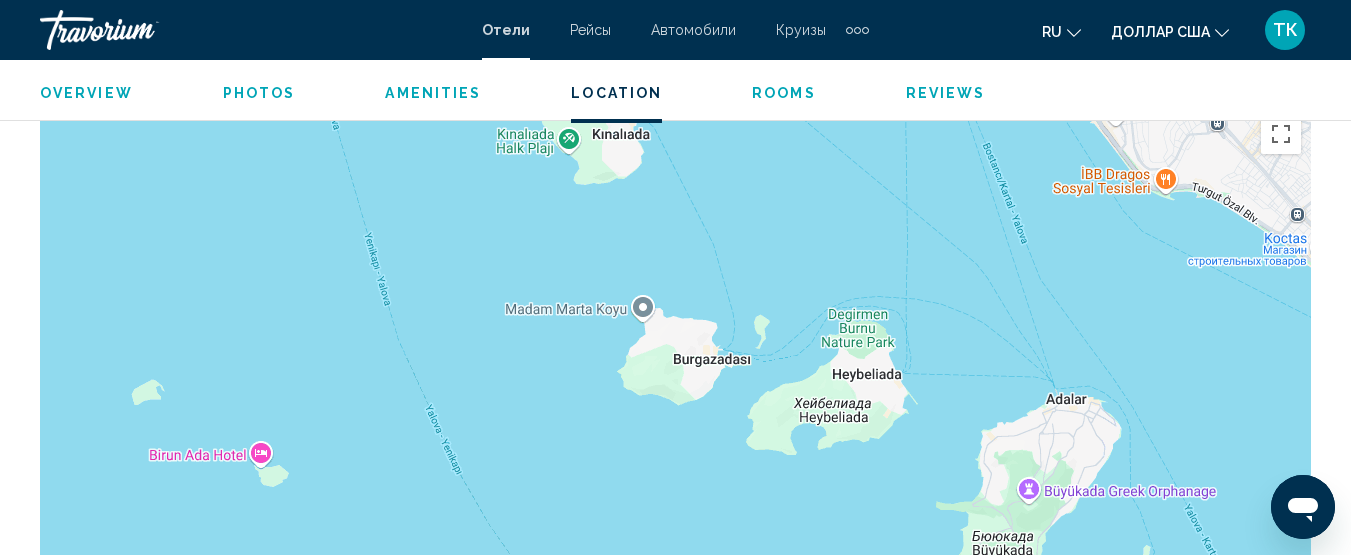 drag, startPoint x: 936, startPoint y: 404, endPoint x: 816, endPoint y: 281, distance: 171.84004 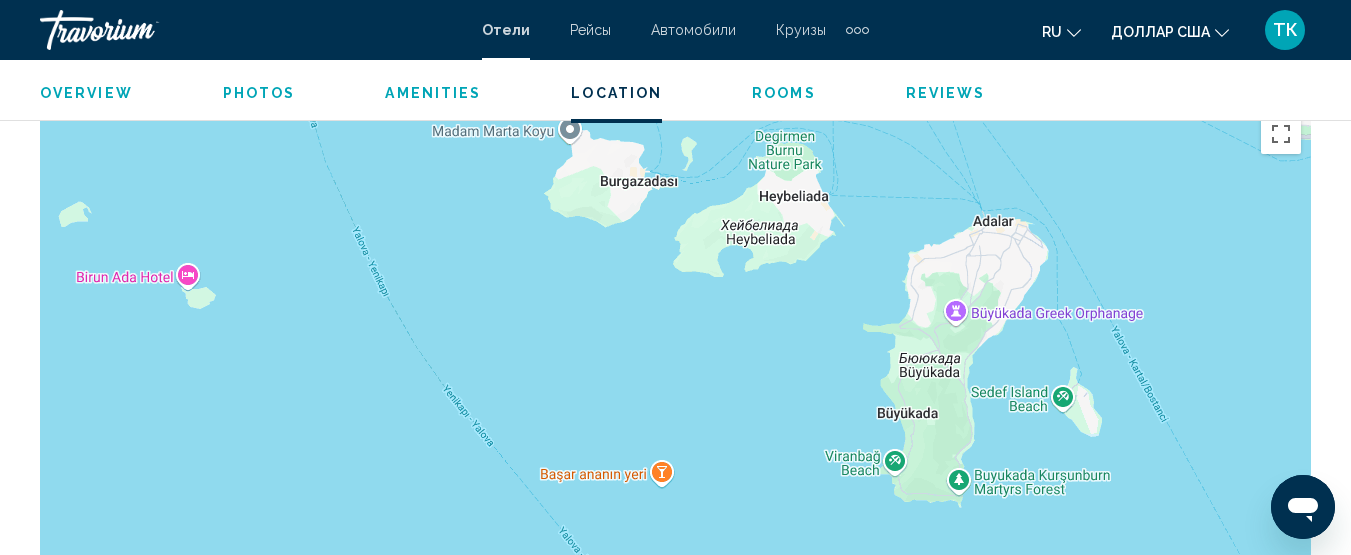 drag, startPoint x: 1177, startPoint y: 434, endPoint x: 1104, endPoint y: 257, distance: 191.46278 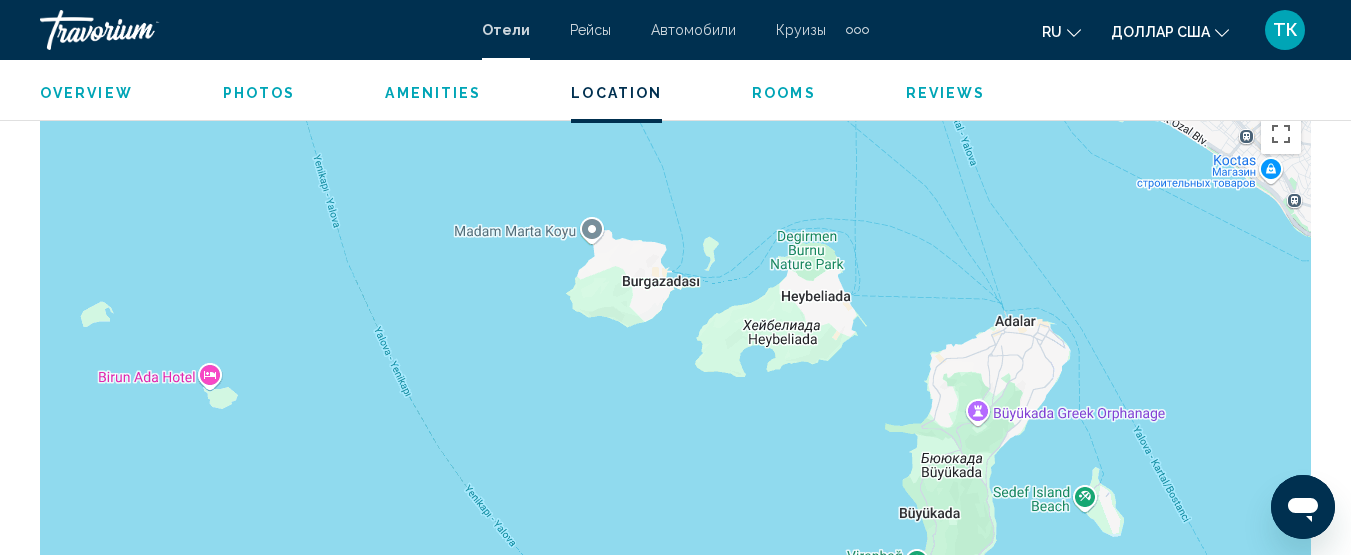 drag, startPoint x: 979, startPoint y: 237, endPoint x: 976, endPoint y: 321, distance: 84.05355 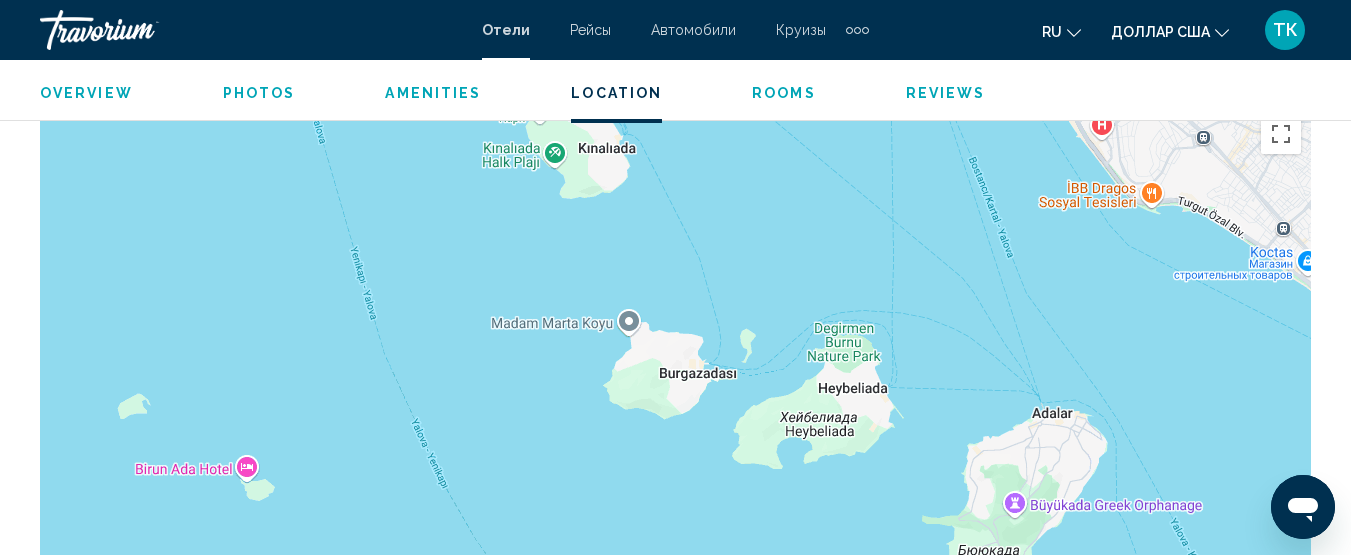 drag, startPoint x: 894, startPoint y: 226, endPoint x: 946, endPoint y: 368, distance: 151.2217 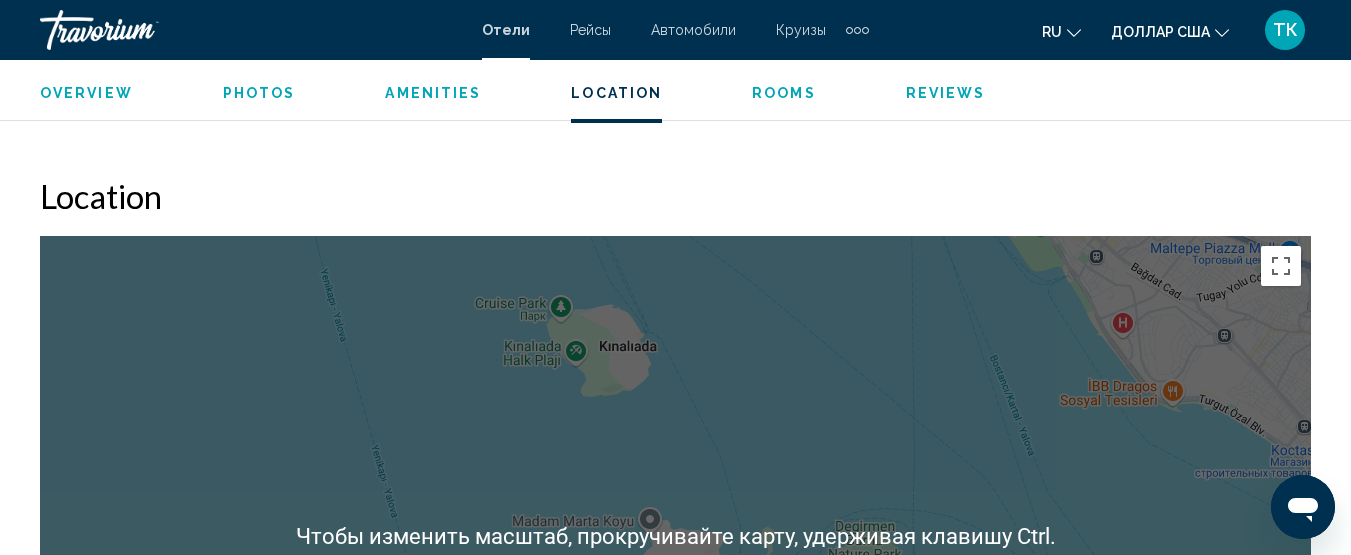 scroll, scrollTop: 2258, scrollLeft: 0, axis: vertical 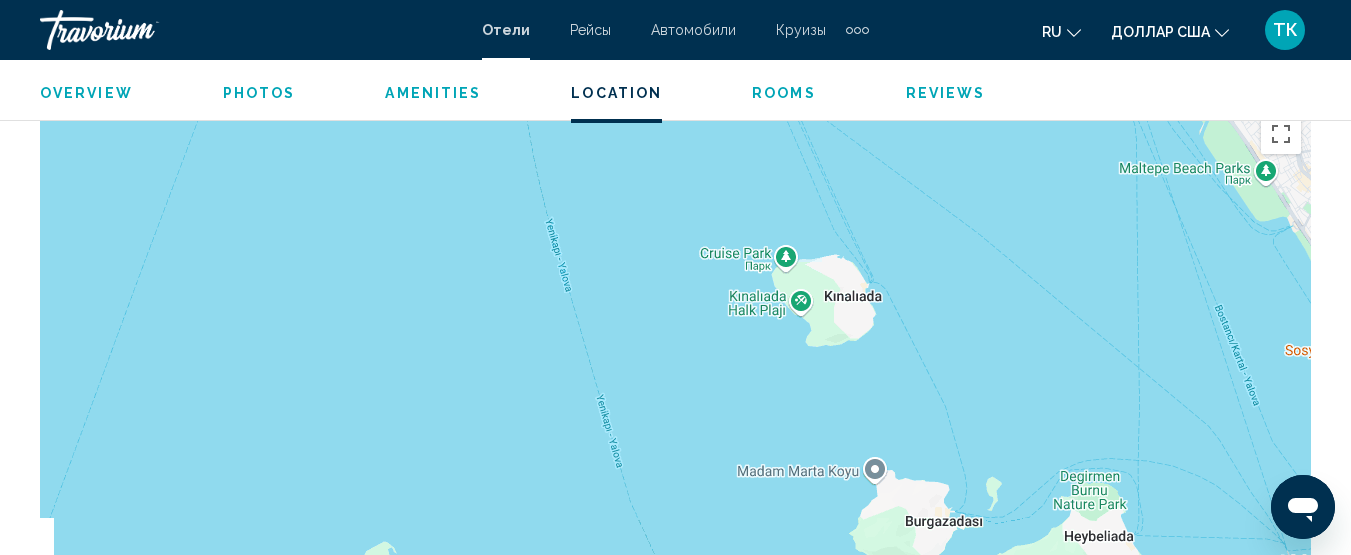 drag, startPoint x: 771, startPoint y: 278, endPoint x: 995, endPoint y: 359, distance: 238.1953 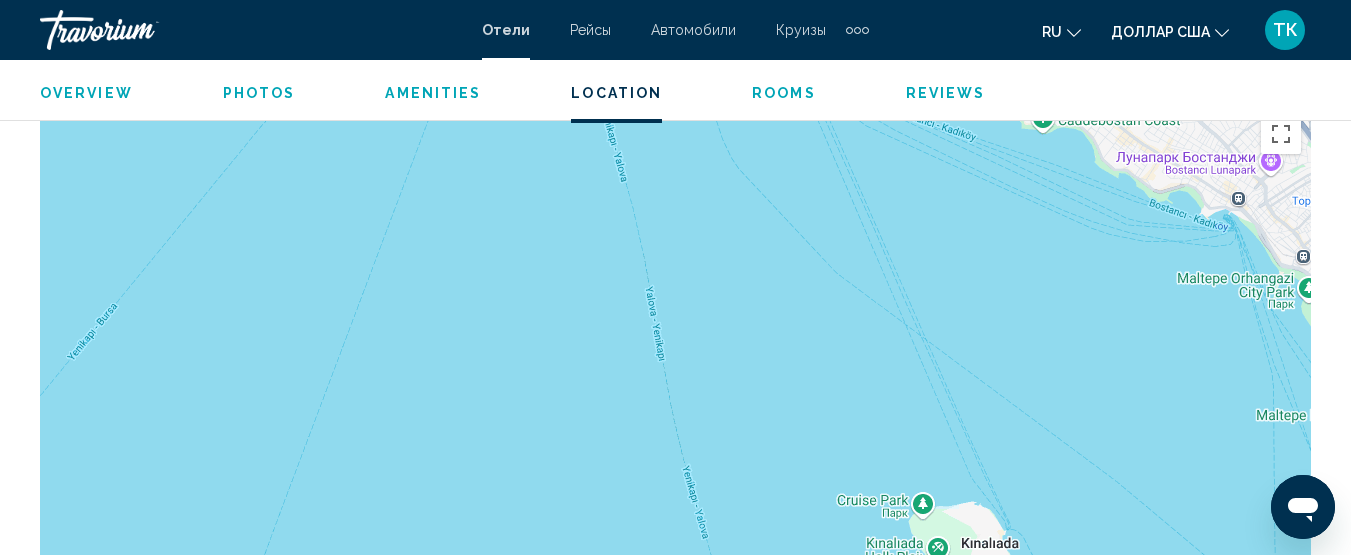 drag, startPoint x: 589, startPoint y: 347, endPoint x: 712, endPoint y: 527, distance: 218.01147 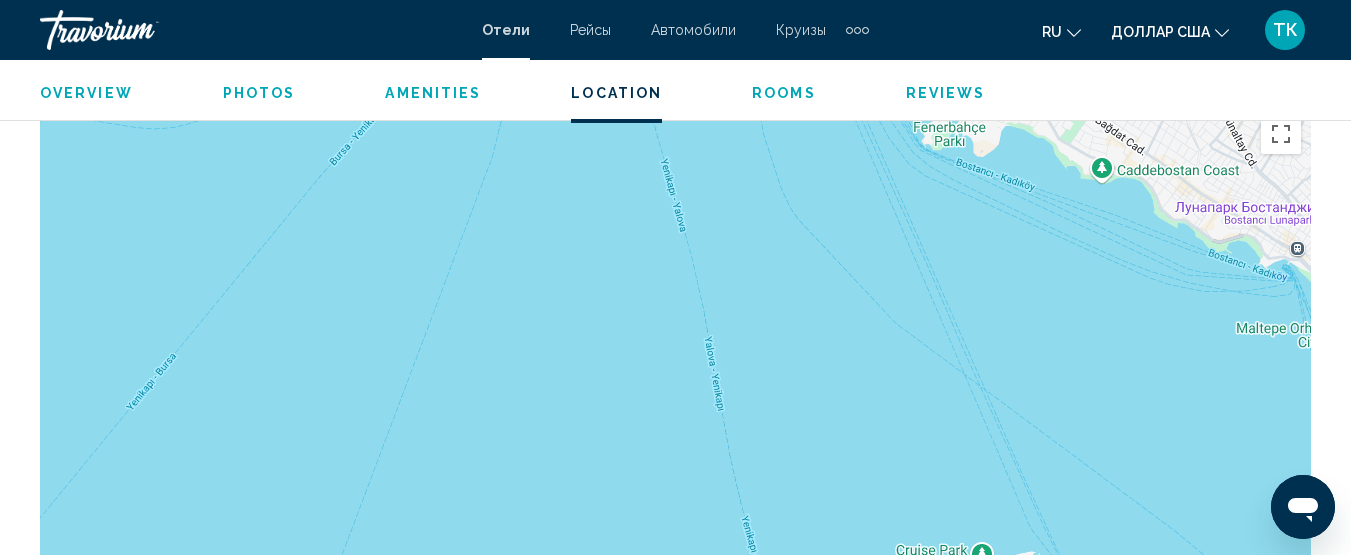 drag, startPoint x: 508, startPoint y: 300, endPoint x: 734, endPoint y: 594, distance: 370.8261 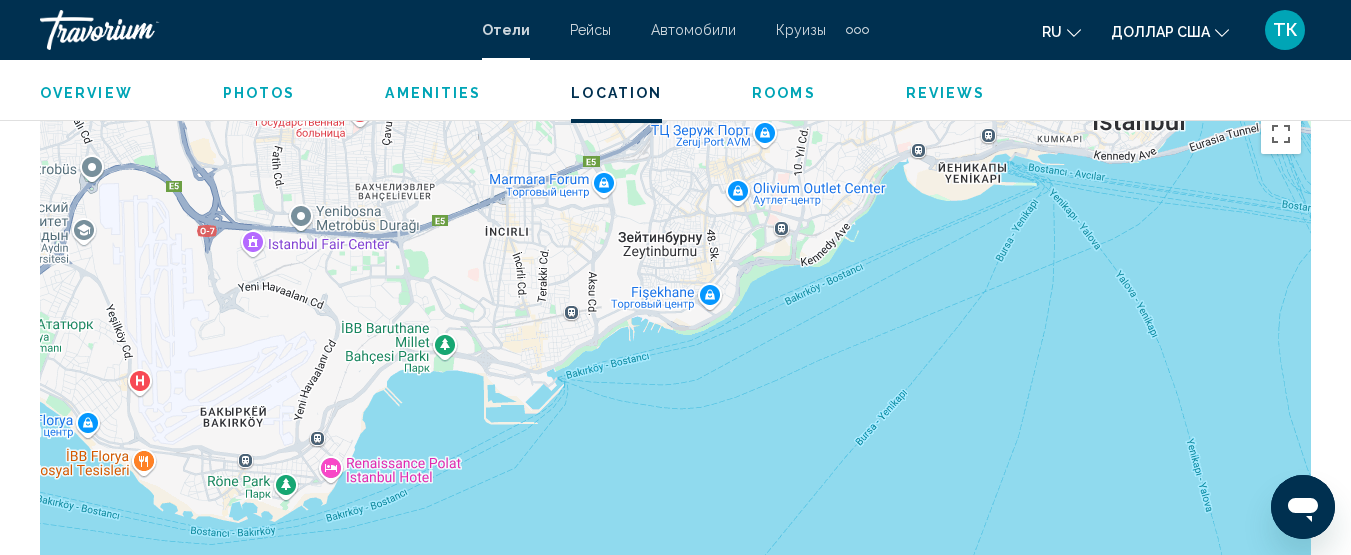 drag, startPoint x: 606, startPoint y: 352, endPoint x: 896, endPoint y: 337, distance: 290.38766 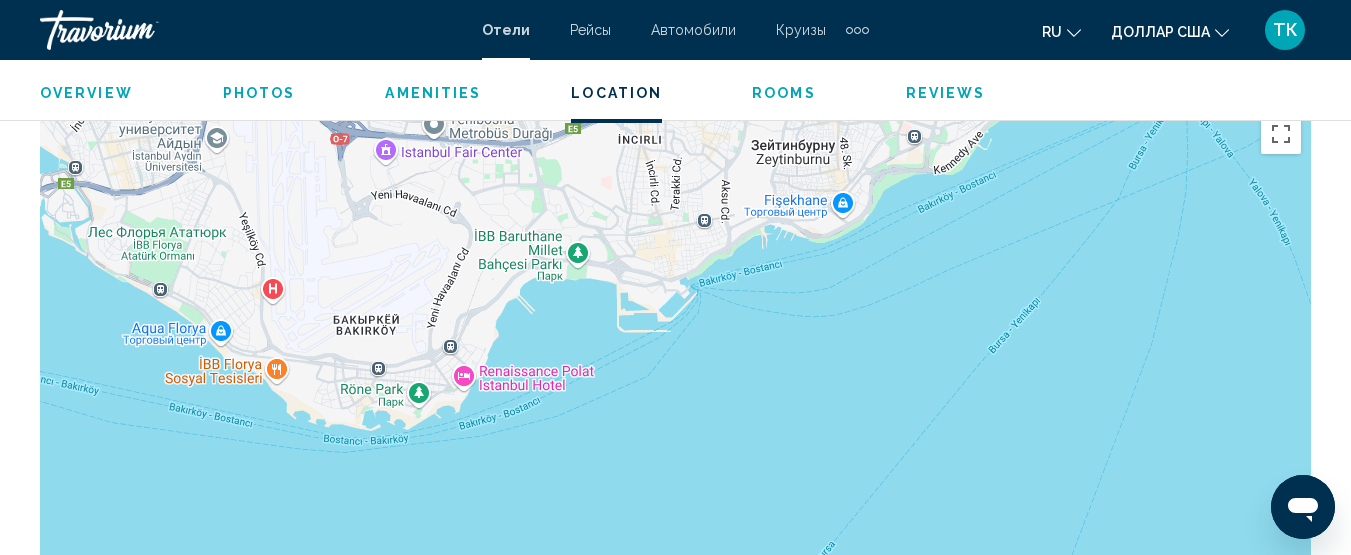 drag, startPoint x: 448, startPoint y: 409, endPoint x: 574, endPoint y: 327, distance: 150.33296 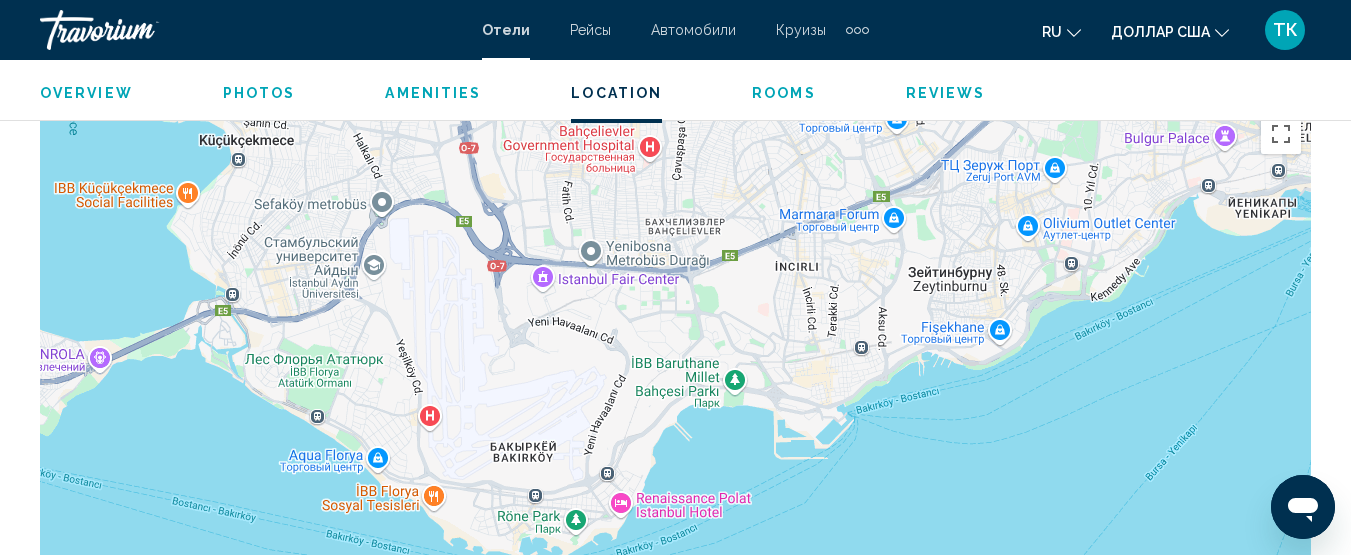drag, startPoint x: 81, startPoint y: 321, endPoint x: 240, endPoint y: 448, distance: 203.49448 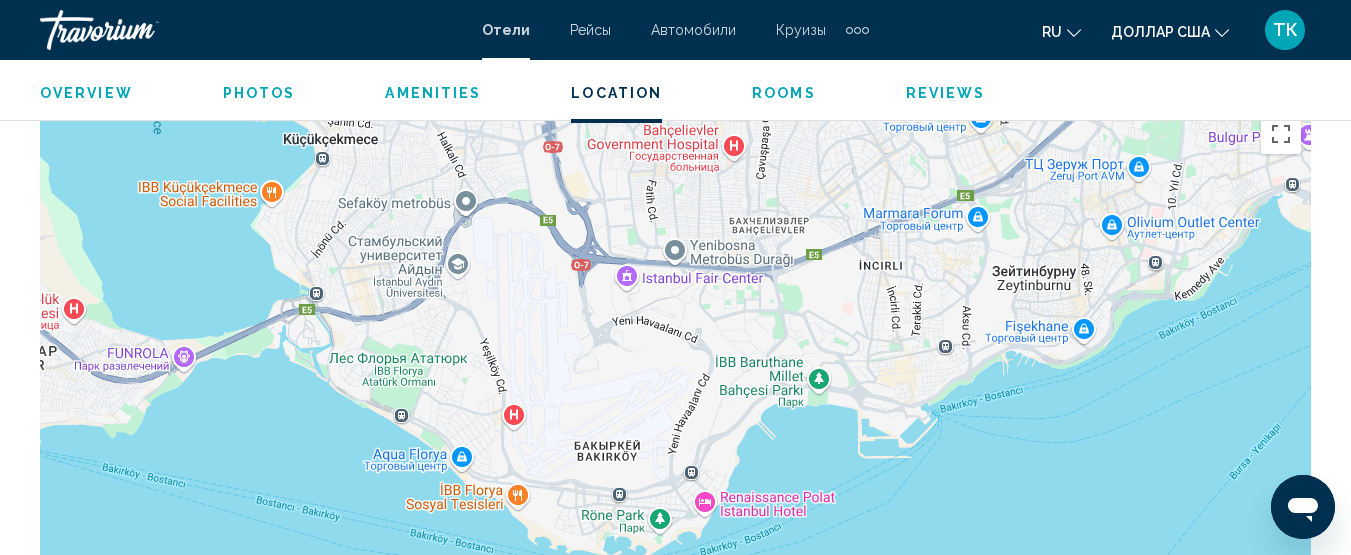 drag, startPoint x: 152, startPoint y: 260, endPoint x: 236, endPoint y: 261, distance: 84.00595 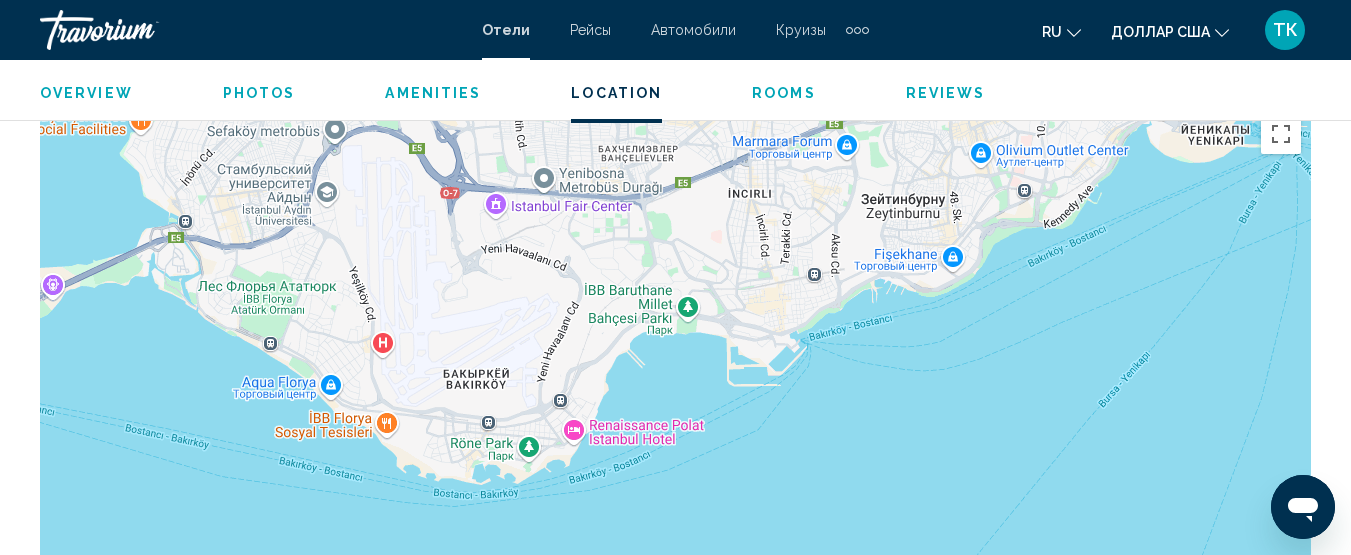 drag, startPoint x: 427, startPoint y: 359, endPoint x: 295, endPoint y: 289, distance: 149.41219 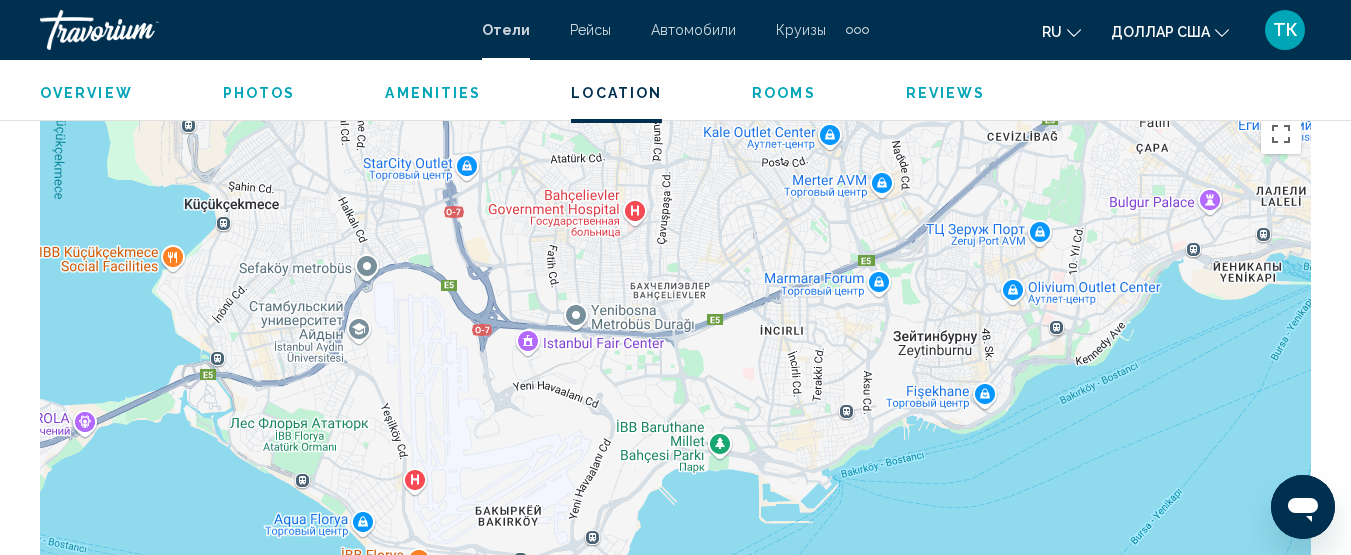 drag, startPoint x: 765, startPoint y: 273, endPoint x: 859, endPoint y: 352, distance: 122.78844 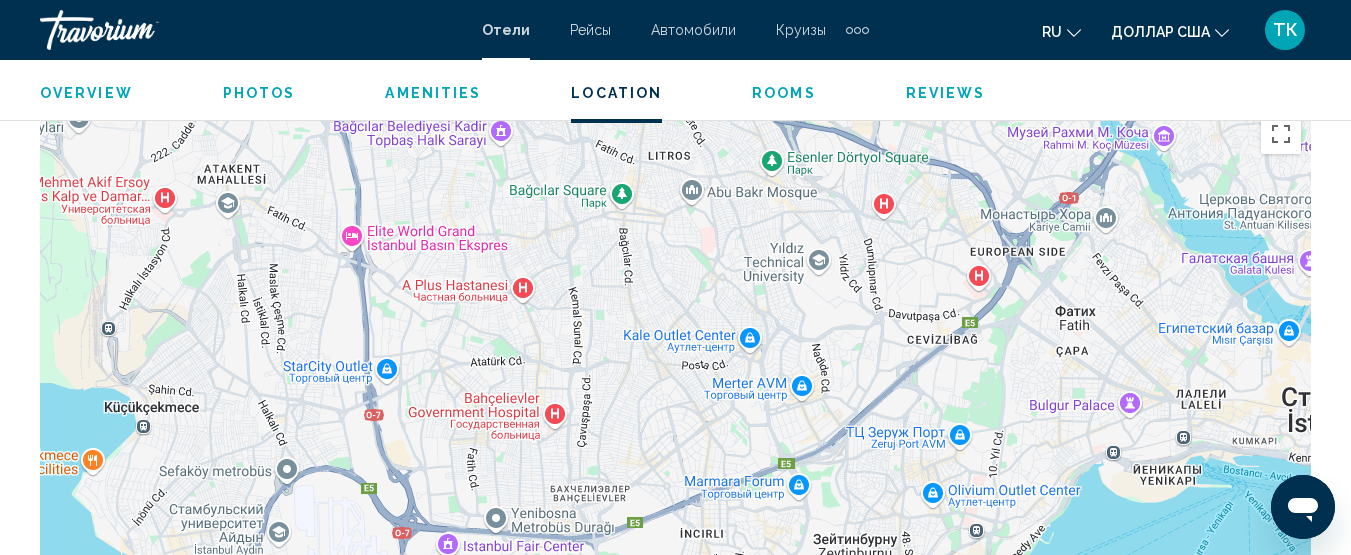 drag, startPoint x: 967, startPoint y: 252, endPoint x: 844, endPoint y: 387, distance: 182.63077 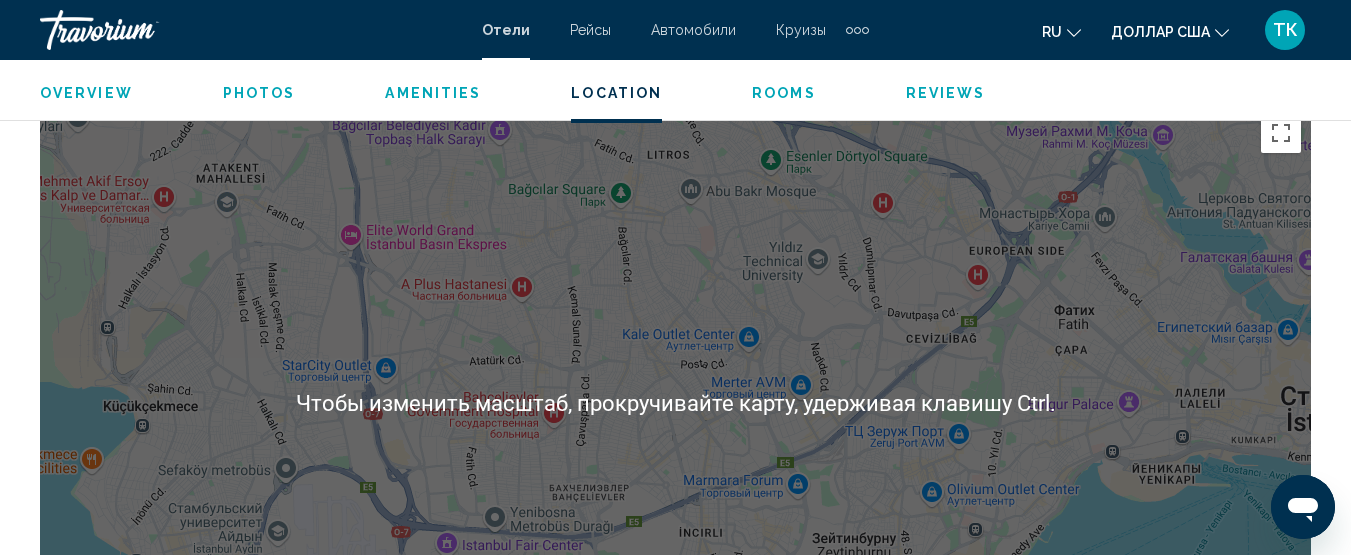 scroll, scrollTop: 2258, scrollLeft: 0, axis: vertical 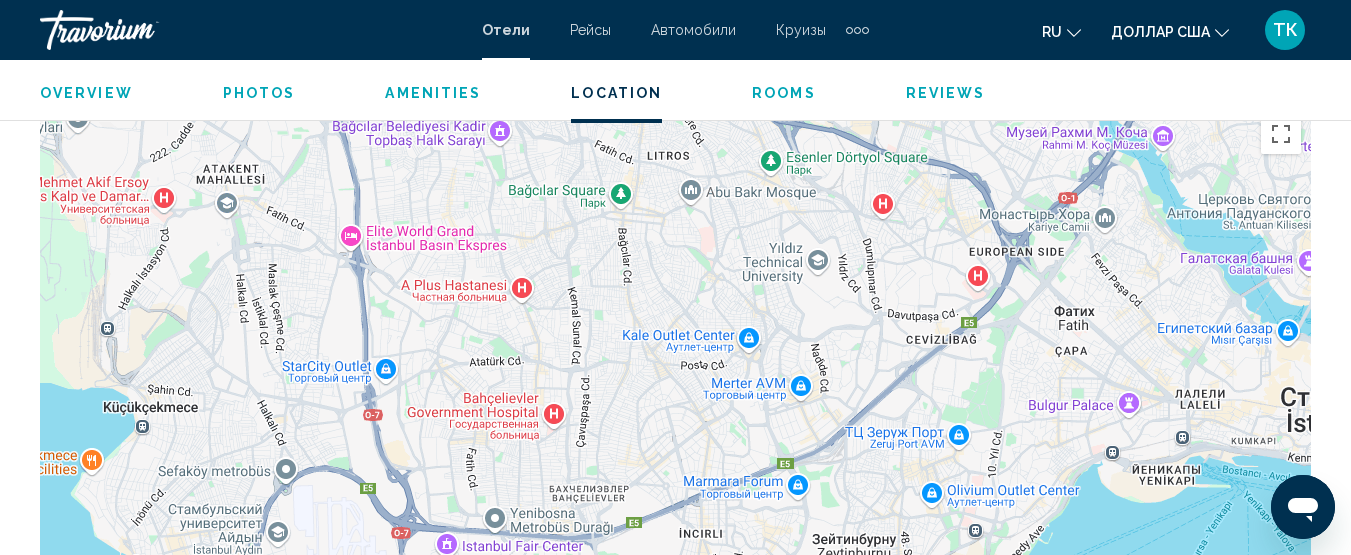 click on "Чтобы активировать перетаскивание с помощью клавиатуры, нажмите Alt + Ввод. После этого перемещайте маркер, используя клавиши со стрелками. Чтобы завершить перетаскивание, нажмите клавишу Ввод. Чтобы отменить действие, нажмите клавишу Esc." at bounding box center [675, 404] 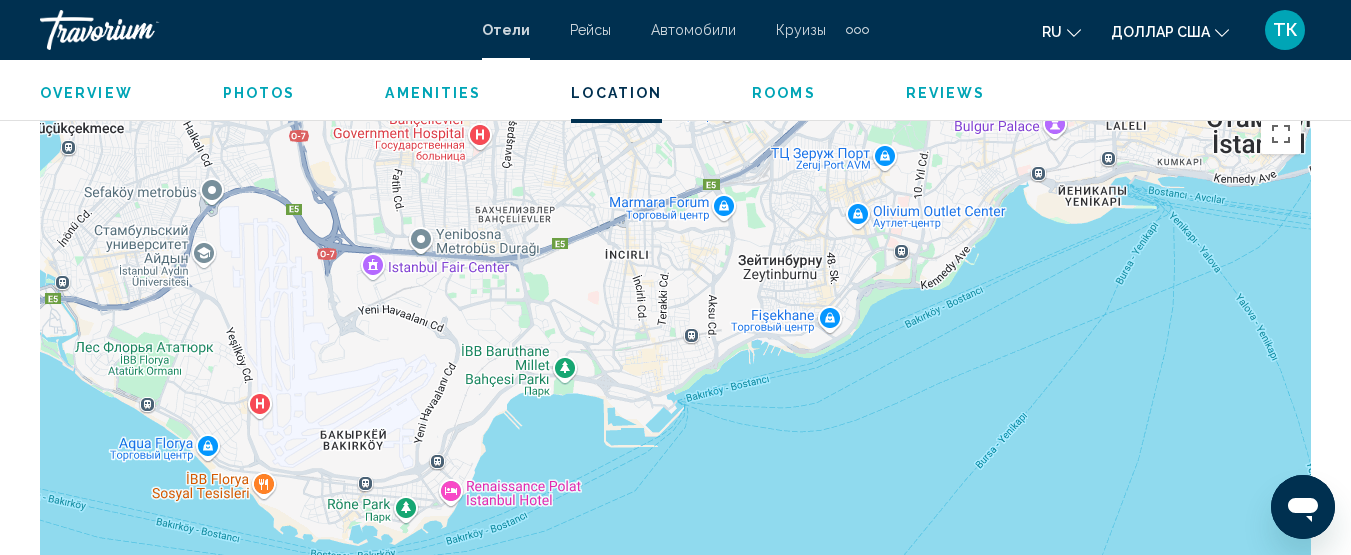 drag, startPoint x: 676, startPoint y: 393, endPoint x: 602, endPoint y: 114, distance: 288.64685 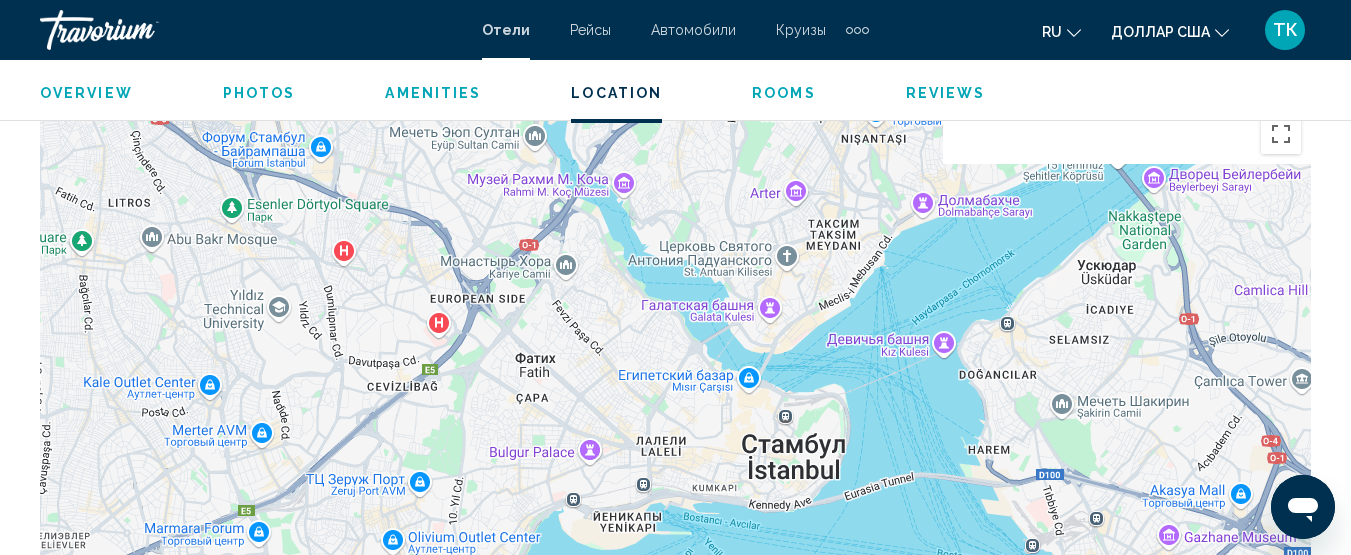 drag, startPoint x: 735, startPoint y: 234, endPoint x: 249, endPoint y: 591, distance: 603.02985 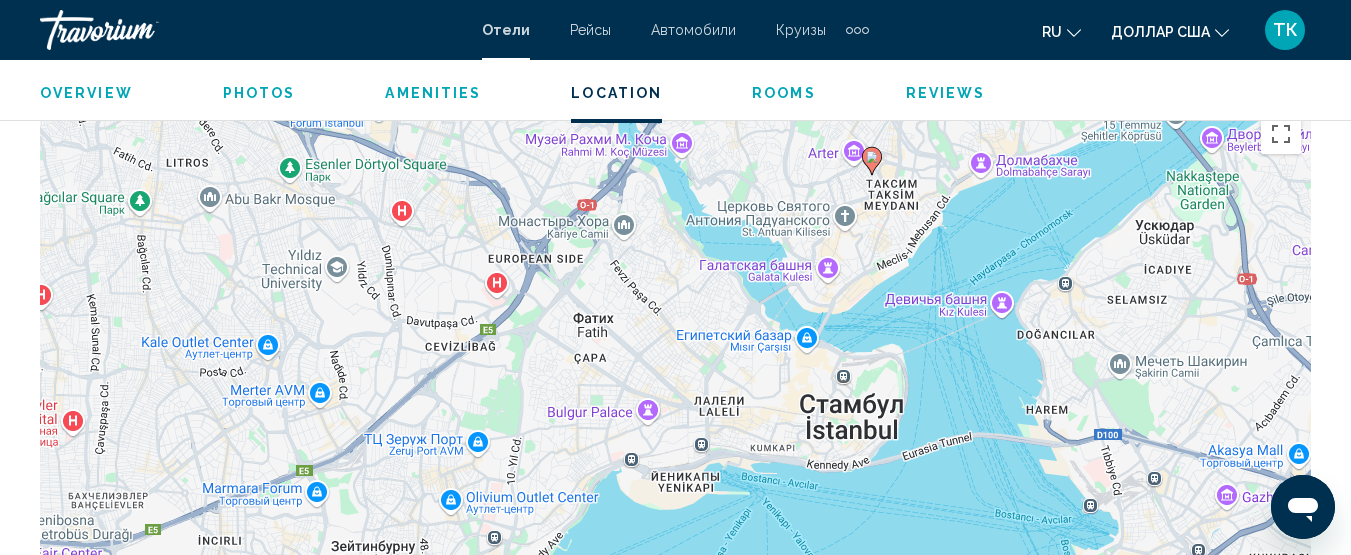 drag, startPoint x: 777, startPoint y: 279, endPoint x: 817, endPoint y: 247, distance: 51.224995 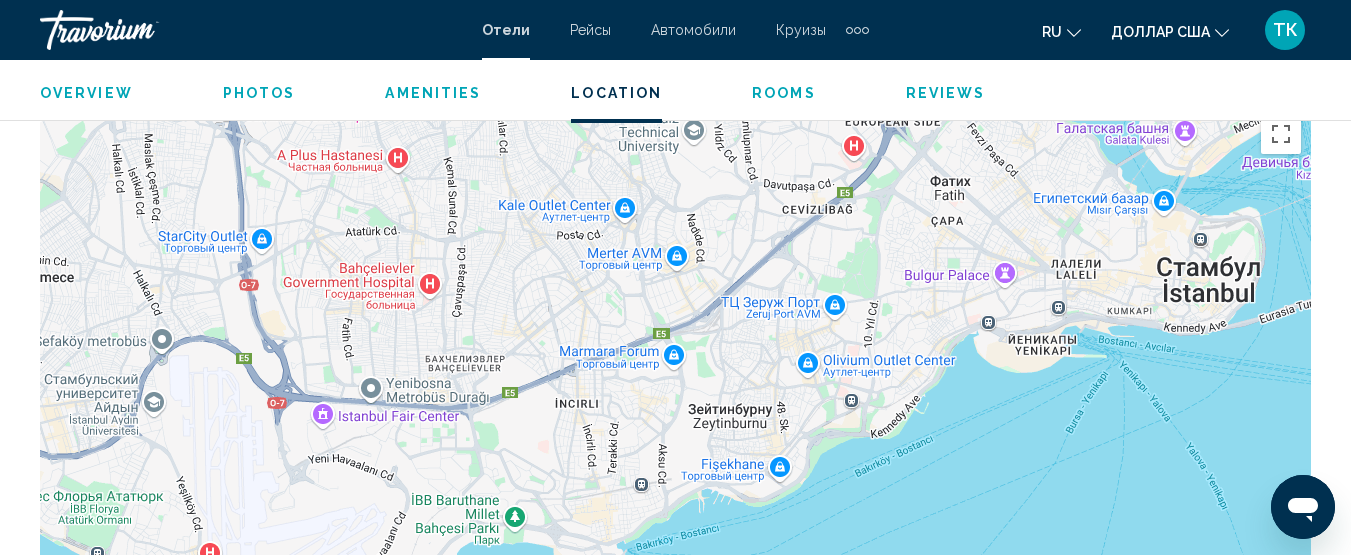 drag, startPoint x: 506, startPoint y: 414, endPoint x: 648, endPoint y: 316, distance: 172.53406 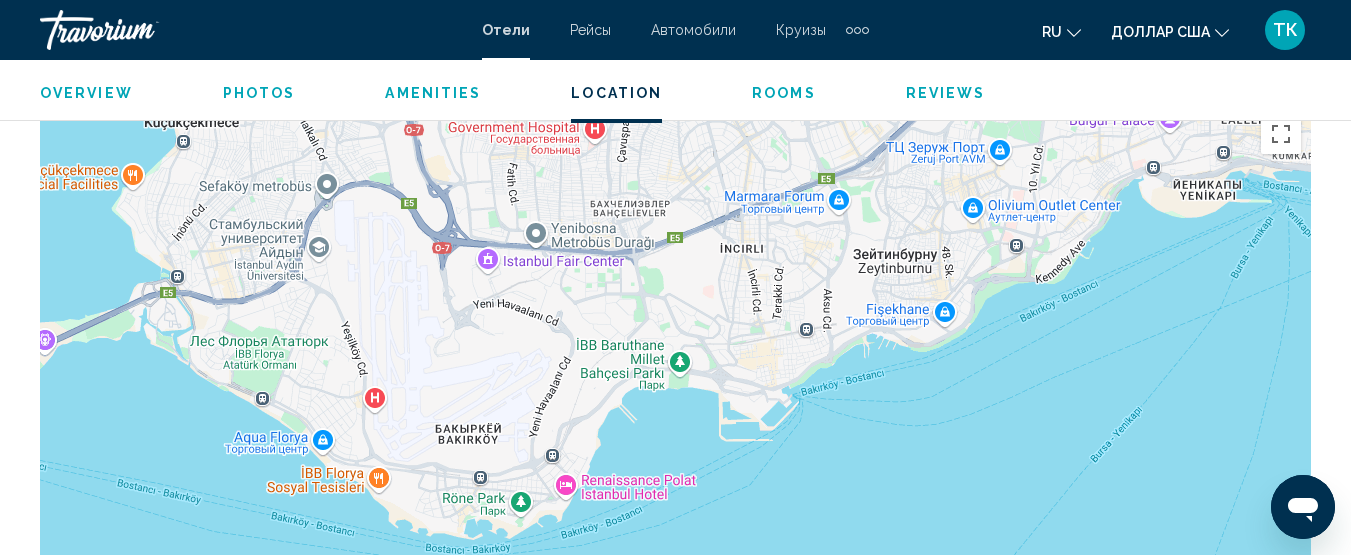 drag, startPoint x: 527, startPoint y: 330, endPoint x: 528, endPoint y: 288, distance: 42.0119 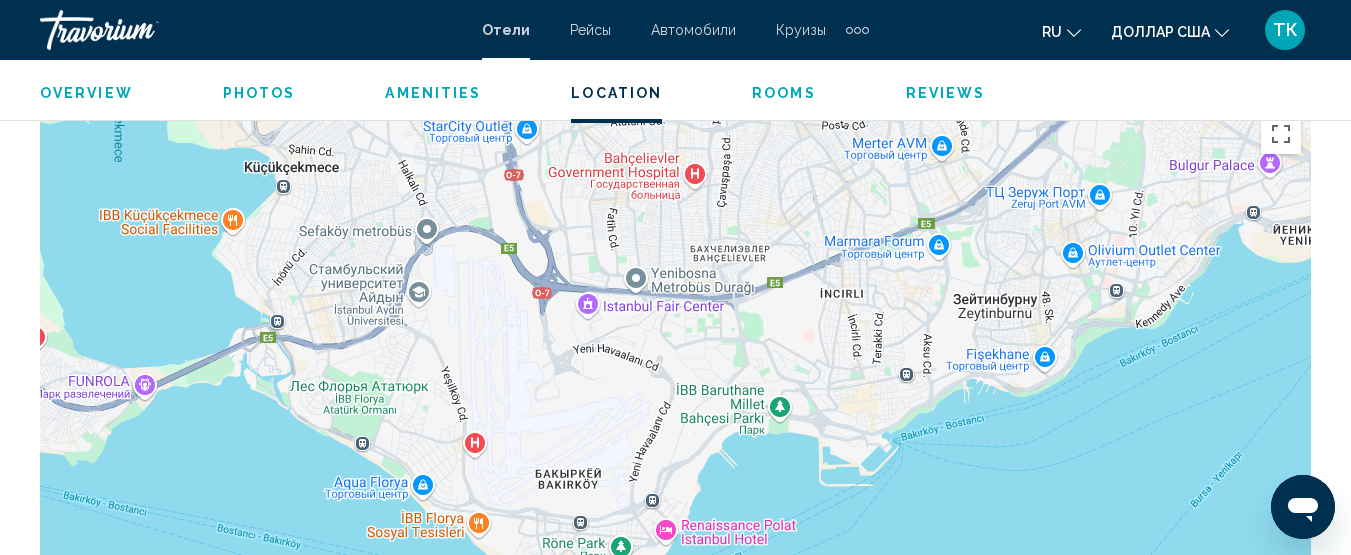 drag, startPoint x: 357, startPoint y: 358, endPoint x: 450, endPoint y: 413, distance: 108.04629 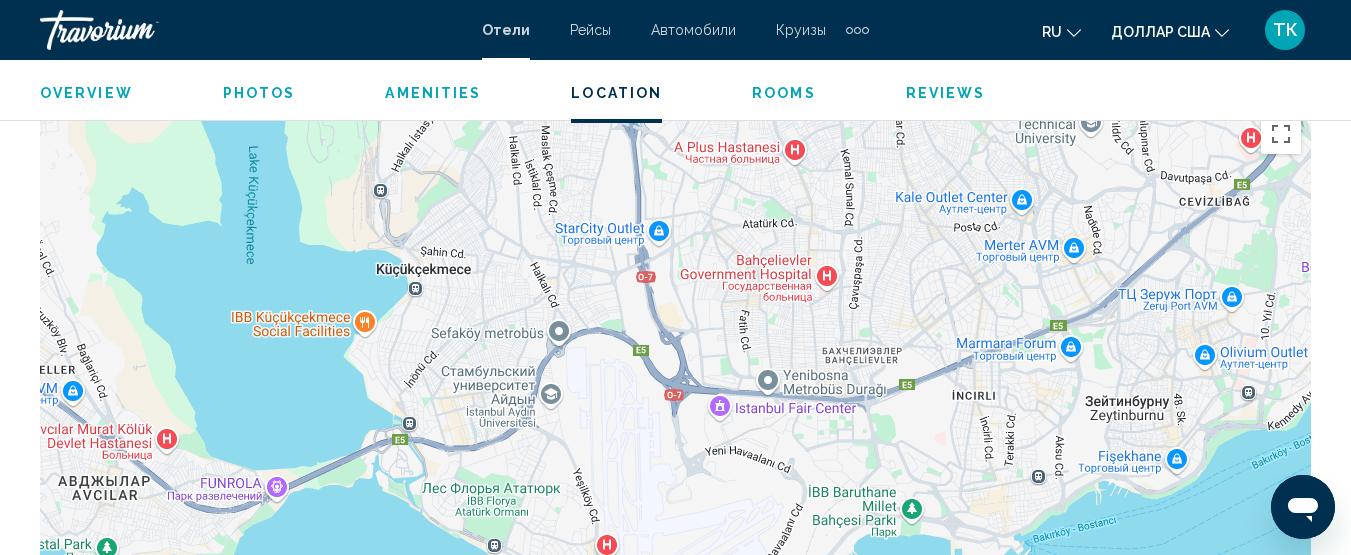 drag, startPoint x: 298, startPoint y: 275, endPoint x: 385, endPoint y: 323, distance: 99.36297 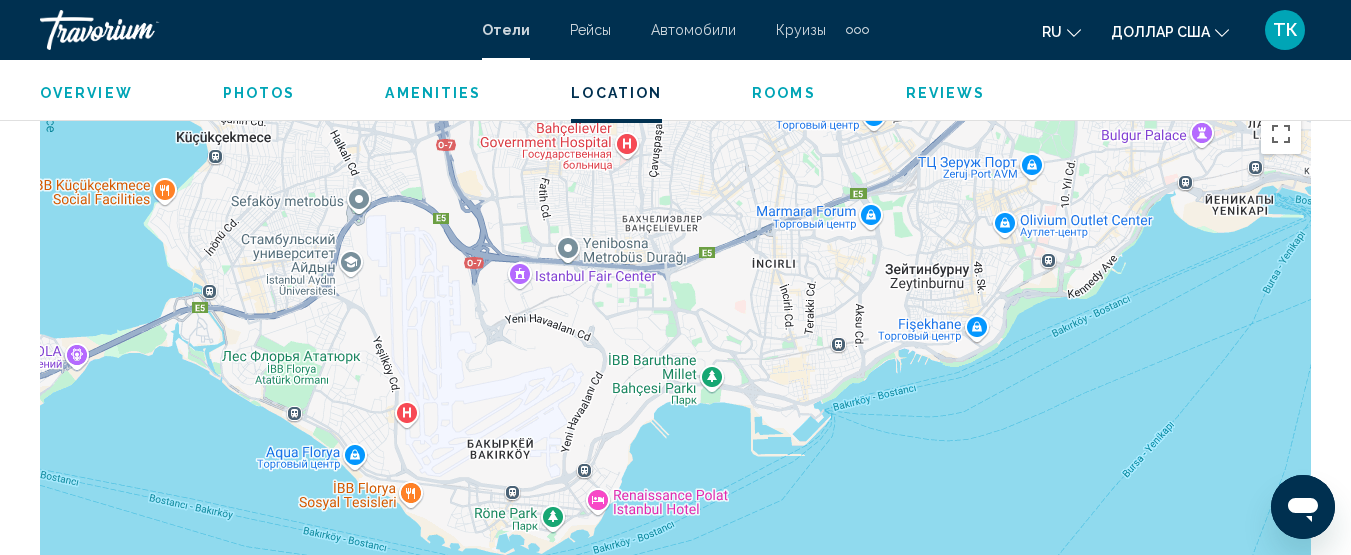 drag, startPoint x: 439, startPoint y: 419, endPoint x: 230, endPoint y: 242, distance: 273.87955 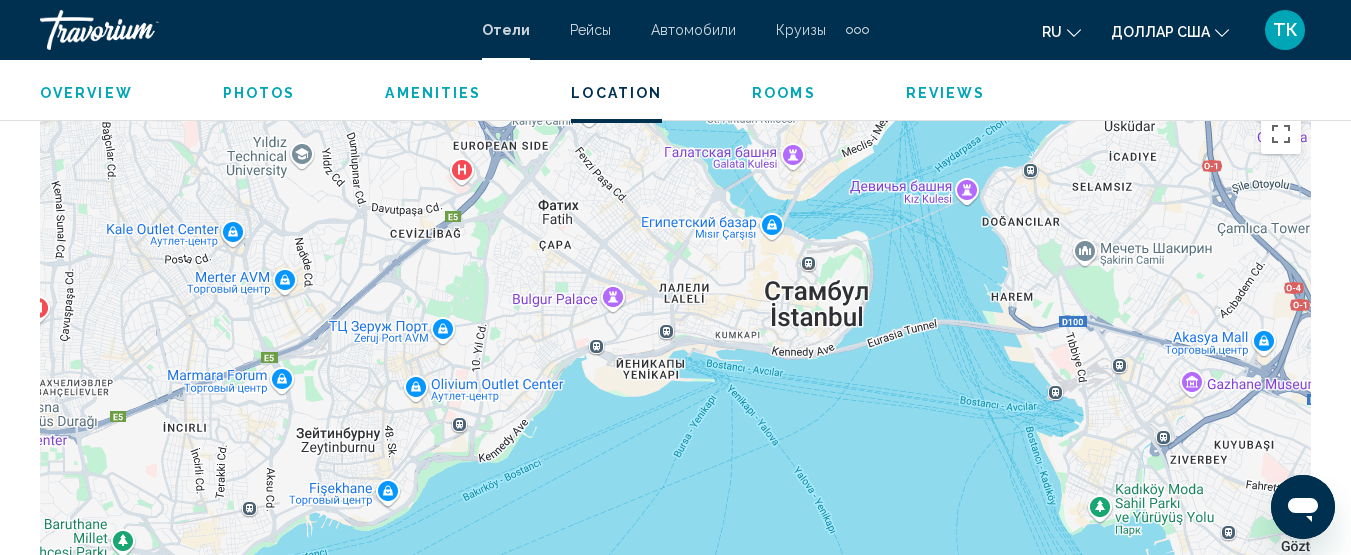 drag, startPoint x: 937, startPoint y: 267, endPoint x: 351, endPoint y: 432, distance: 608.7865 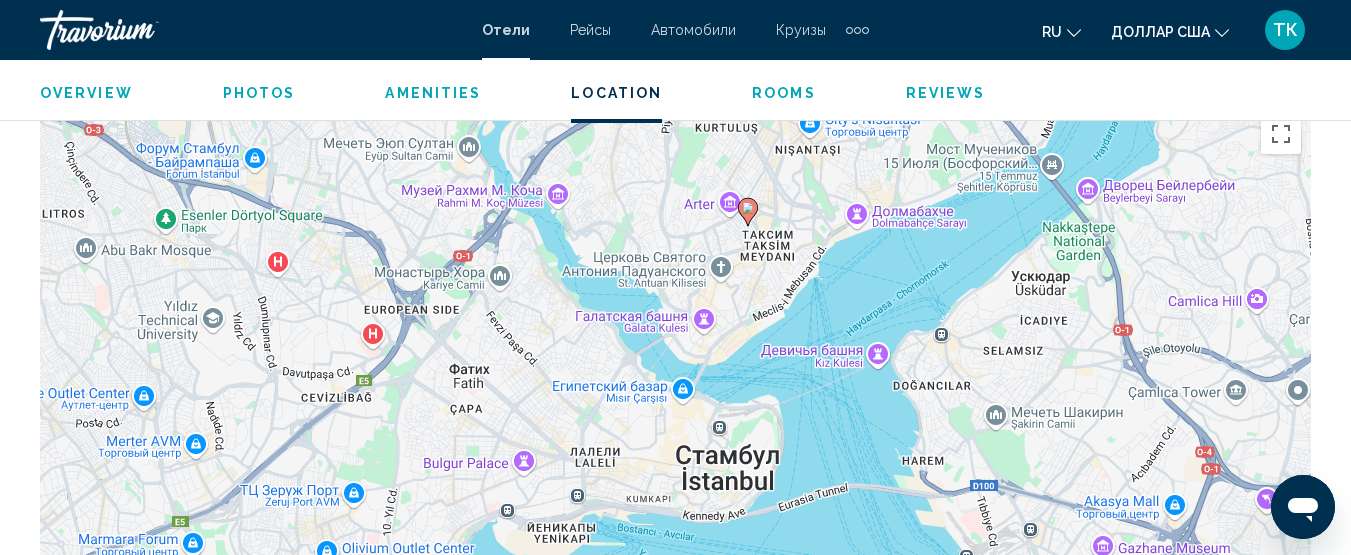 drag, startPoint x: 542, startPoint y: 294, endPoint x: 415, endPoint y: 474, distance: 220.29298 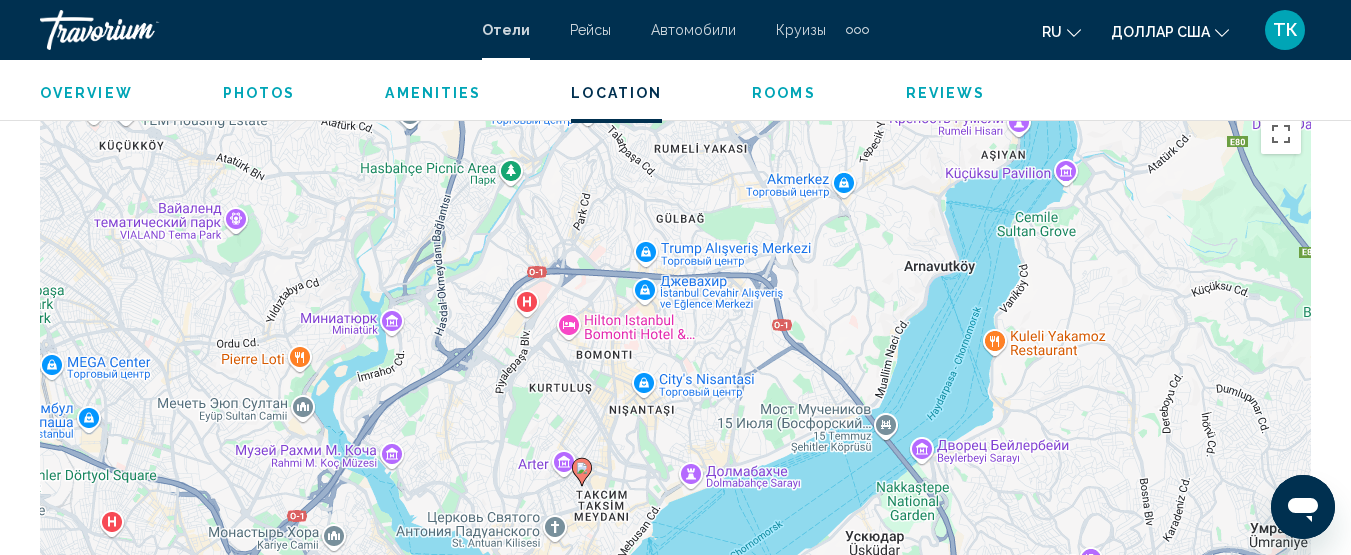 drag, startPoint x: 741, startPoint y: 250, endPoint x: 614, endPoint y: 479, distance: 261.85873 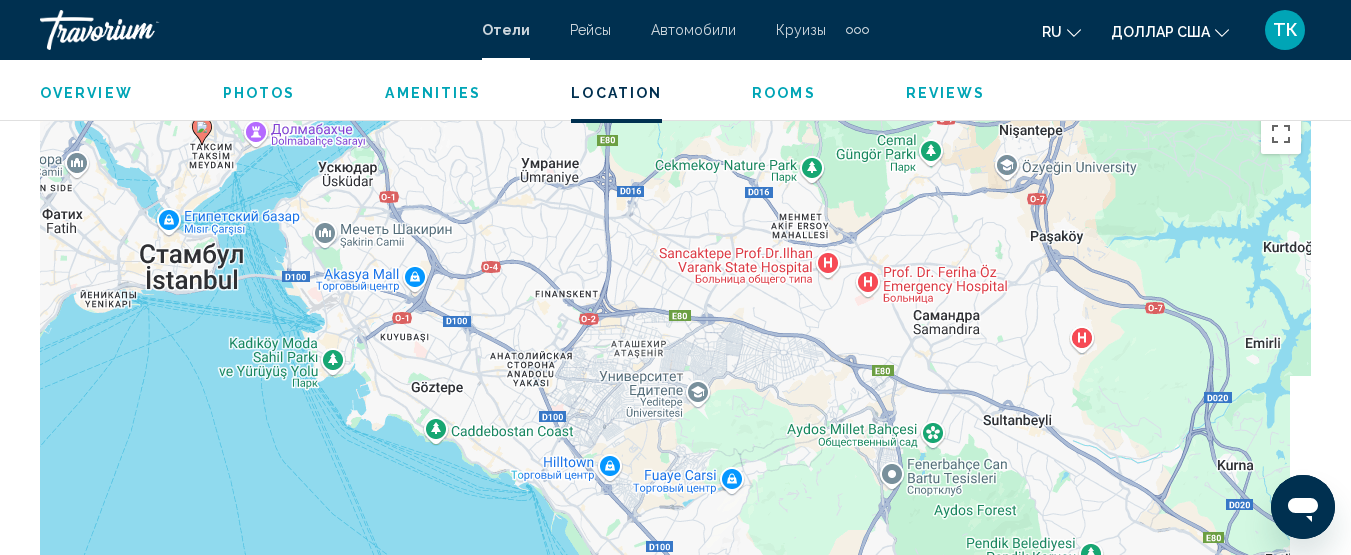drag, startPoint x: 674, startPoint y: 350, endPoint x: 234, endPoint y: 84, distance: 514.15564 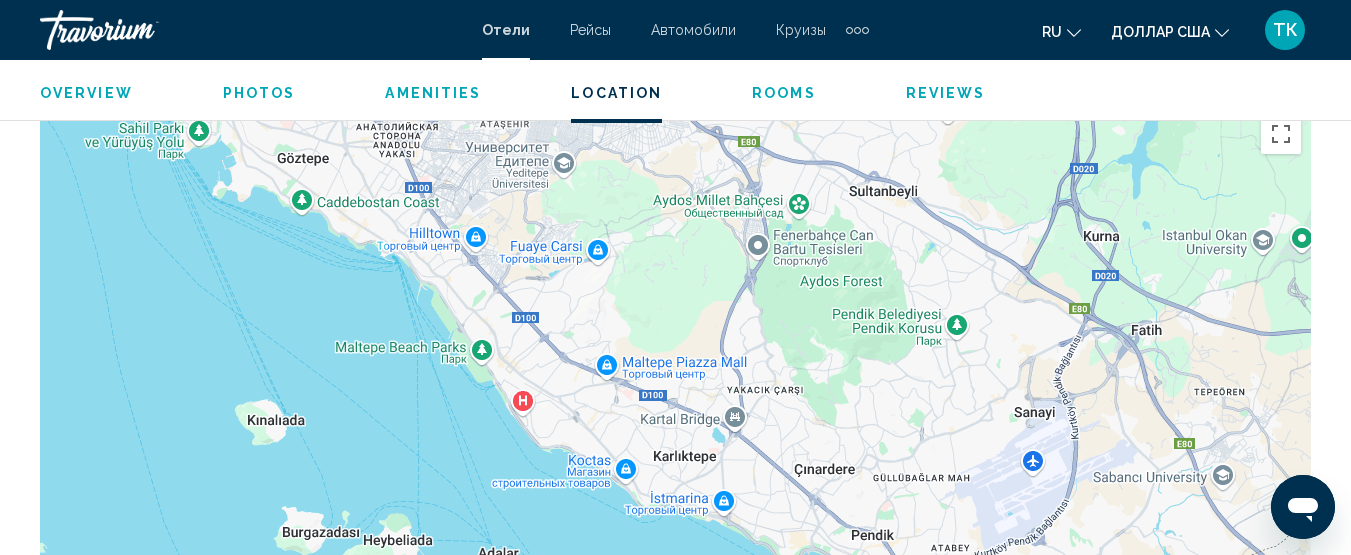 drag, startPoint x: 785, startPoint y: 405, endPoint x: 651, endPoint y: 176, distance: 265.32434 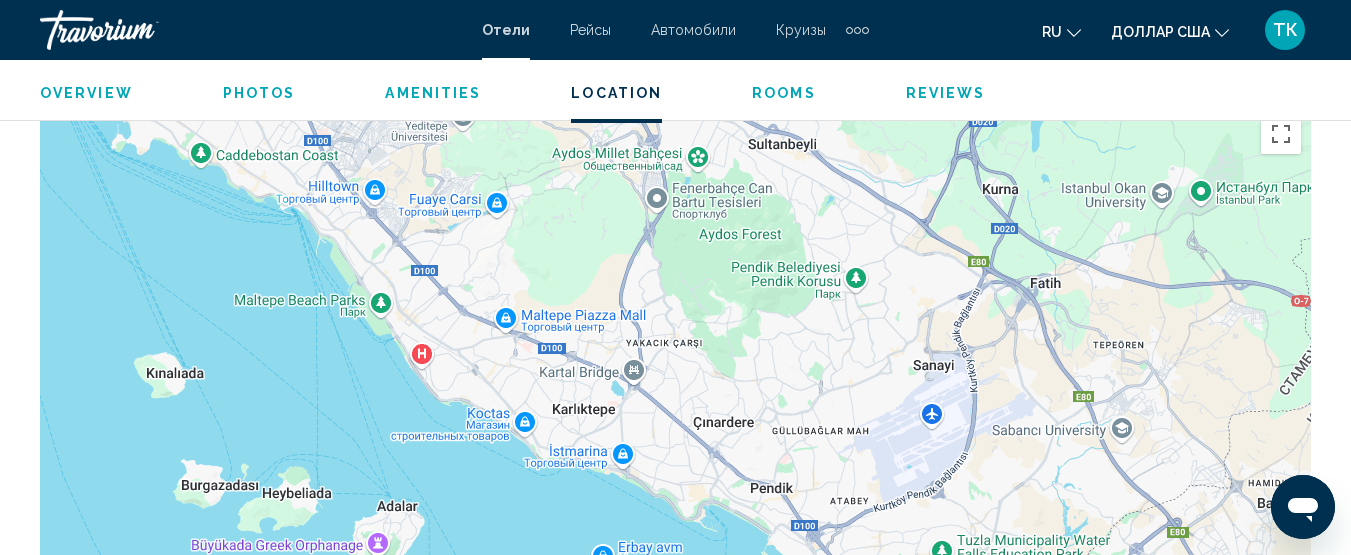drag, startPoint x: 765, startPoint y: 442, endPoint x: 662, endPoint y: 351, distance: 137.4409 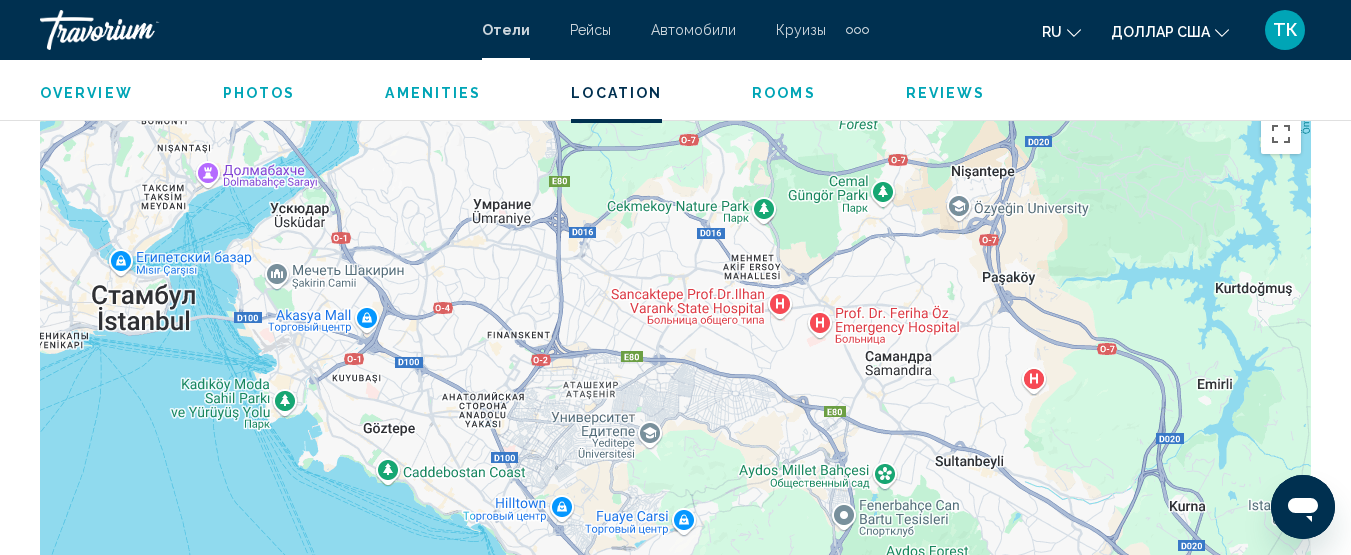 drag, startPoint x: 612, startPoint y: 243, endPoint x: 806, endPoint y: 565, distance: 375.92554 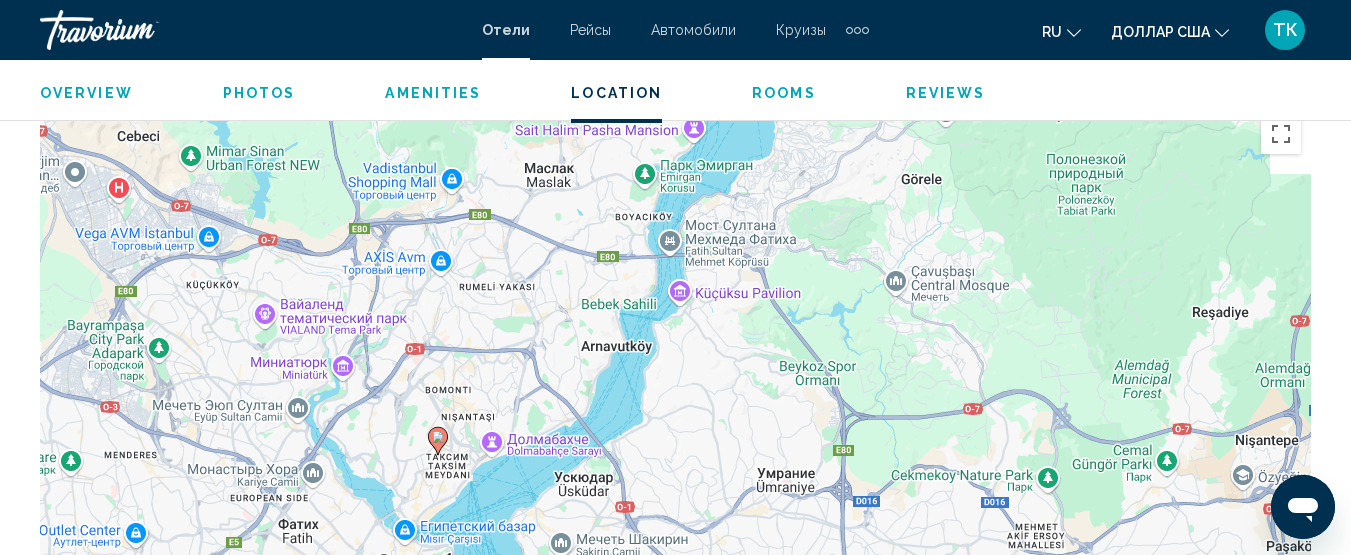 drag, startPoint x: 454, startPoint y: 320, endPoint x: 734, endPoint y: 594, distance: 391.76013 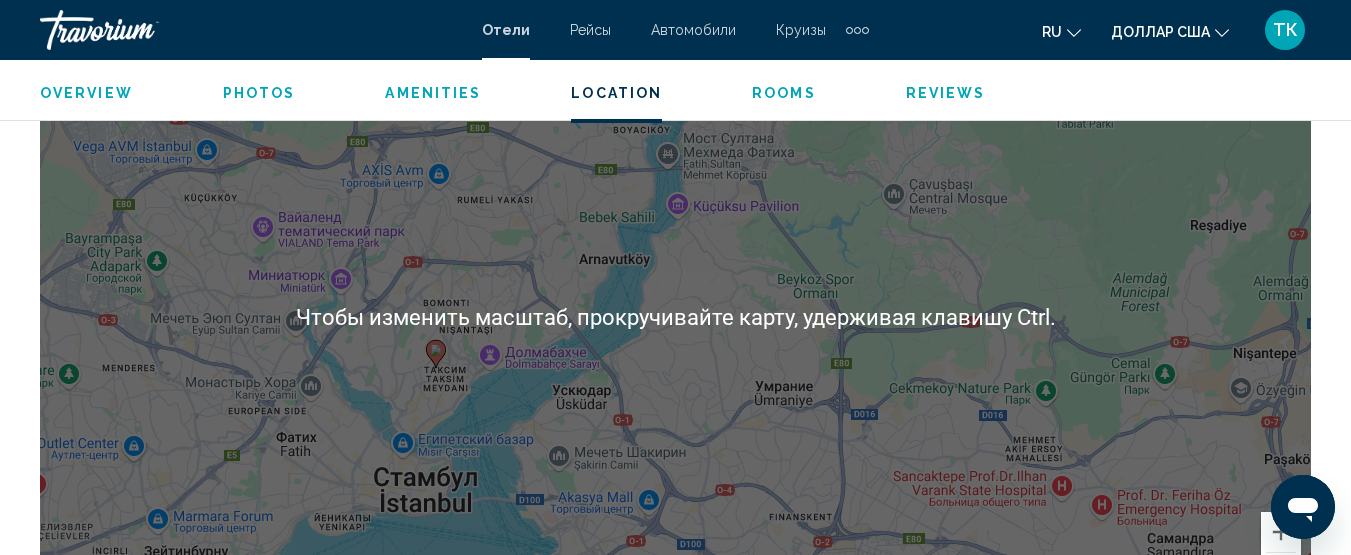 scroll, scrollTop: 2358, scrollLeft: 0, axis: vertical 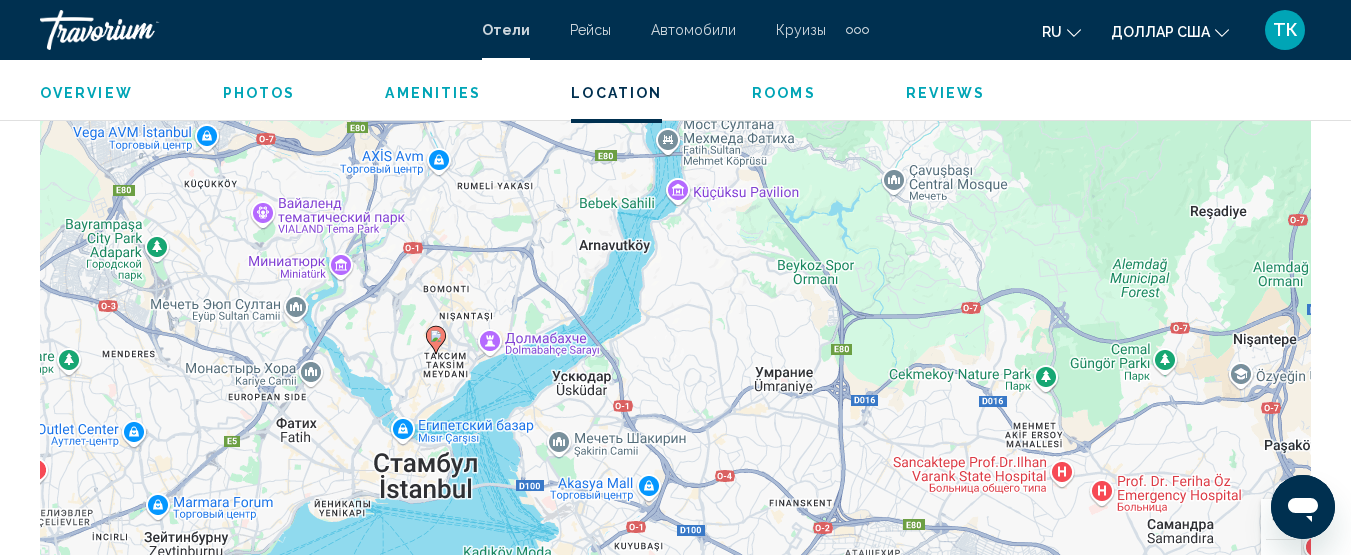 click on "Чтобы активировать перетаскивание с помощью клавиатуры, нажмите Alt + Ввод. После этого перемещайте маркер, используя клавиши со стрелками. Чтобы завершить перетаскивание, нажмите клавишу Ввод. Чтобы отменить действие, нажмите клавишу Esc." at bounding box center [675, 304] 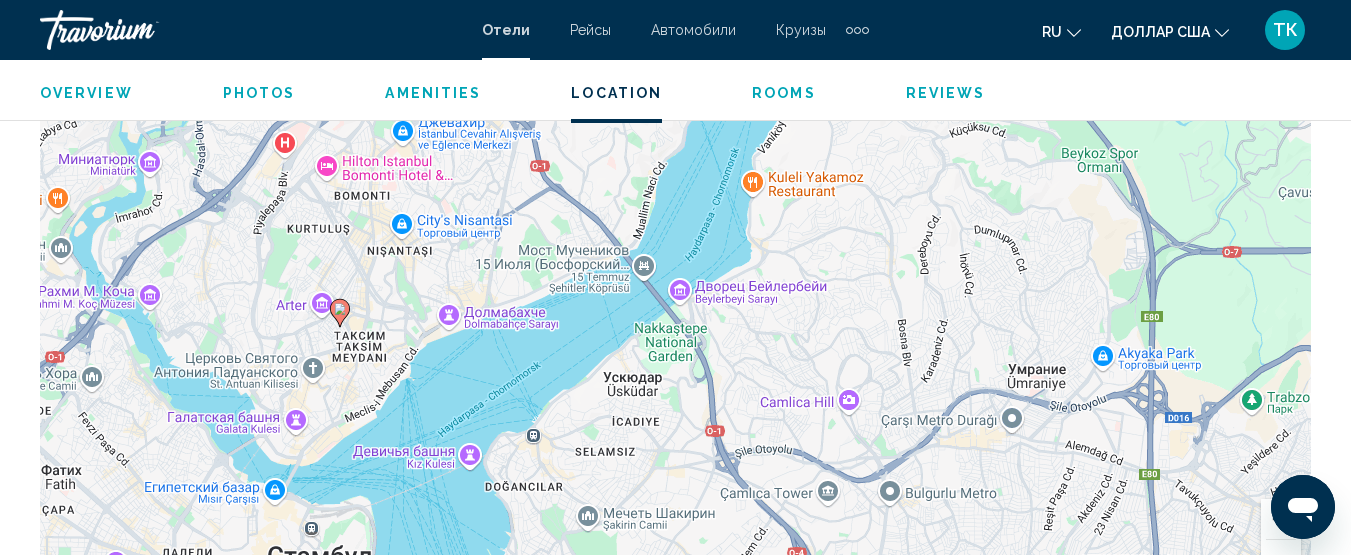 drag, startPoint x: 463, startPoint y: 336, endPoint x: 520, endPoint y: 372, distance: 67.41662 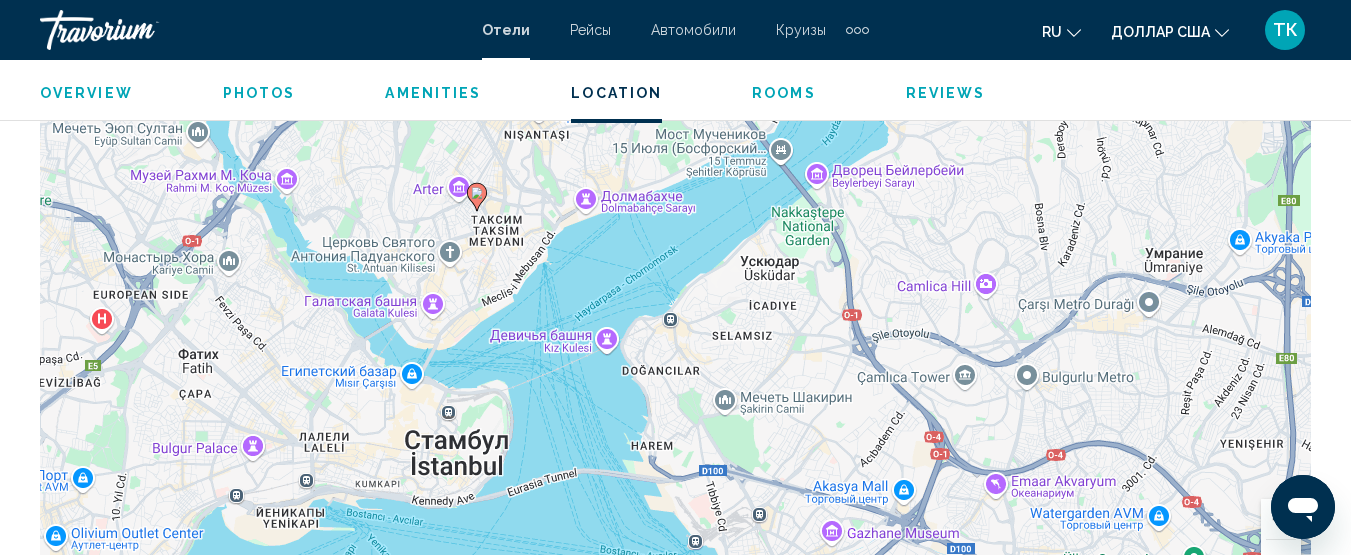 drag, startPoint x: 284, startPoint y: 424, endPoint x: 420, endPoint y: 308, distance: 178.75122 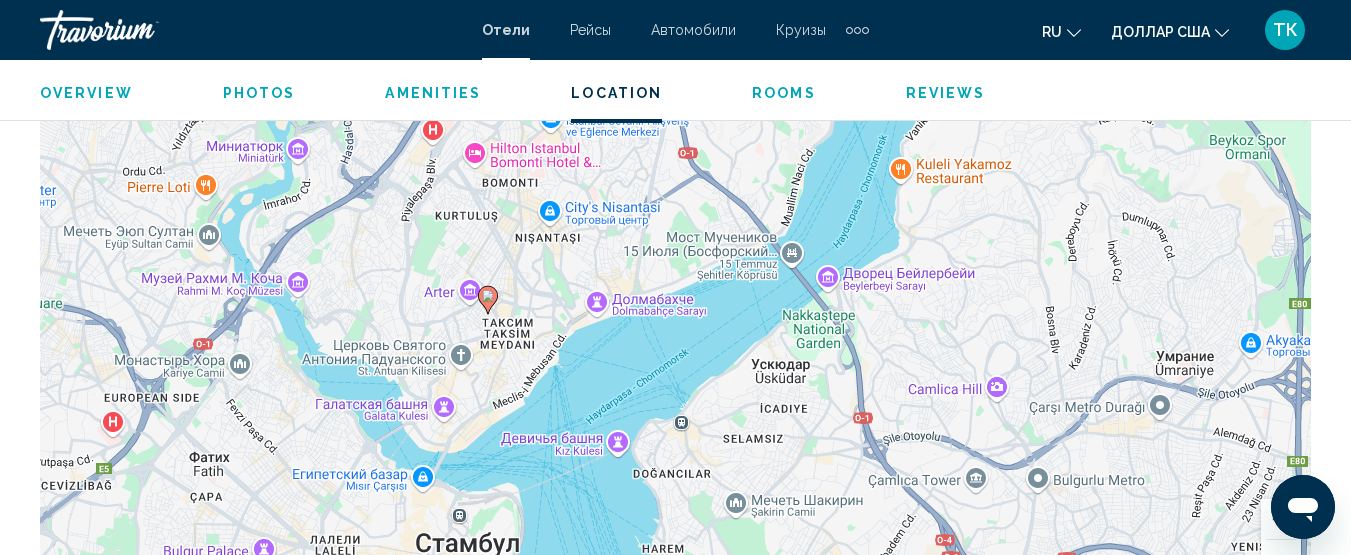drag, startPoint x: 543, startPoint y: 196, endPoint x: 548, endPoint y: 303, distance: 107.11676 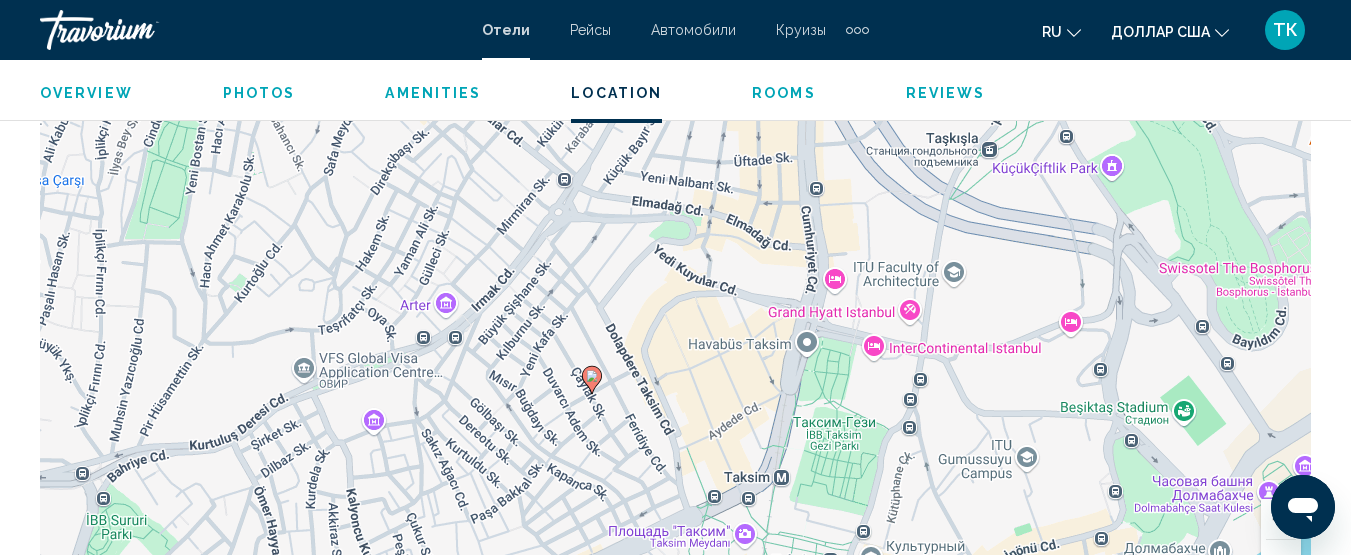 drag, startPoint x: 403, startPoint y: 408, endPoint x: 813, endPoint y: 132, distance: 494.24286 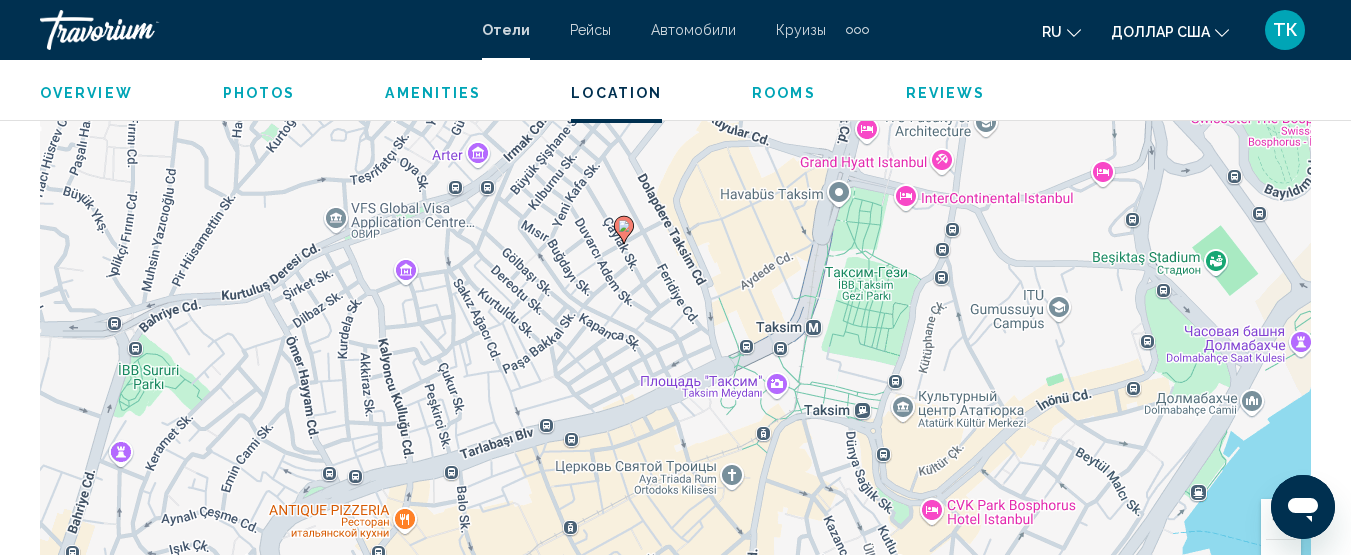 drag, startPoint x: 714, startPoint y: 342, endPoint x: 746, endPoint y: 199, distance: 146.53668 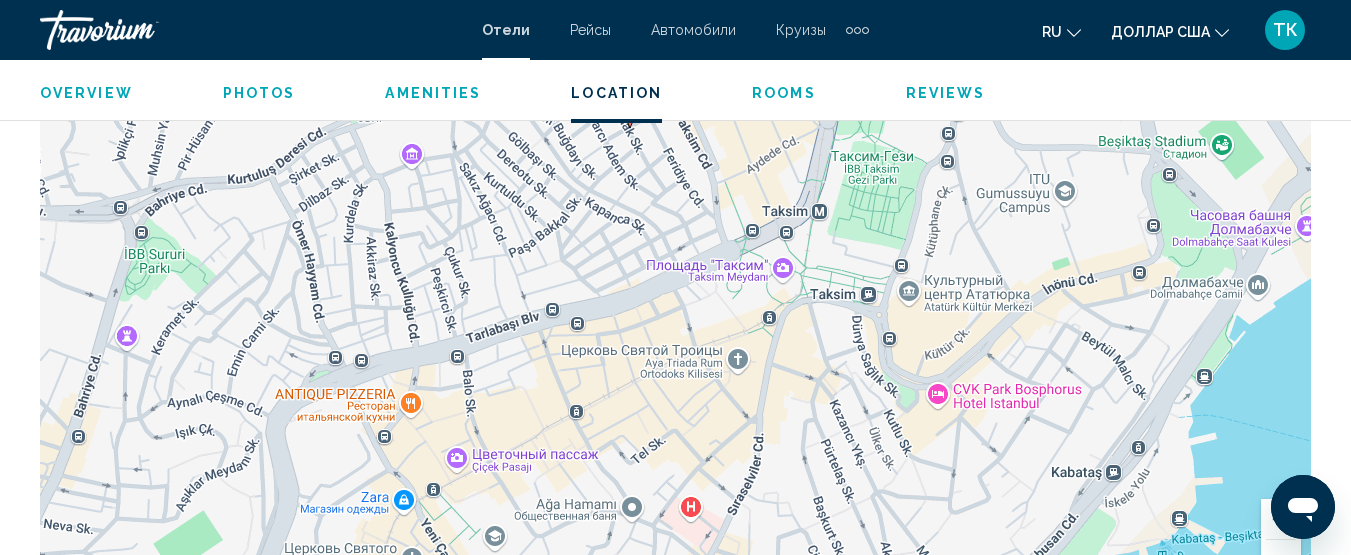 drag, startPoint x: 661, startPoint y: 312, endPoint x: 664, endPoint y: 197, distance: 115.03912 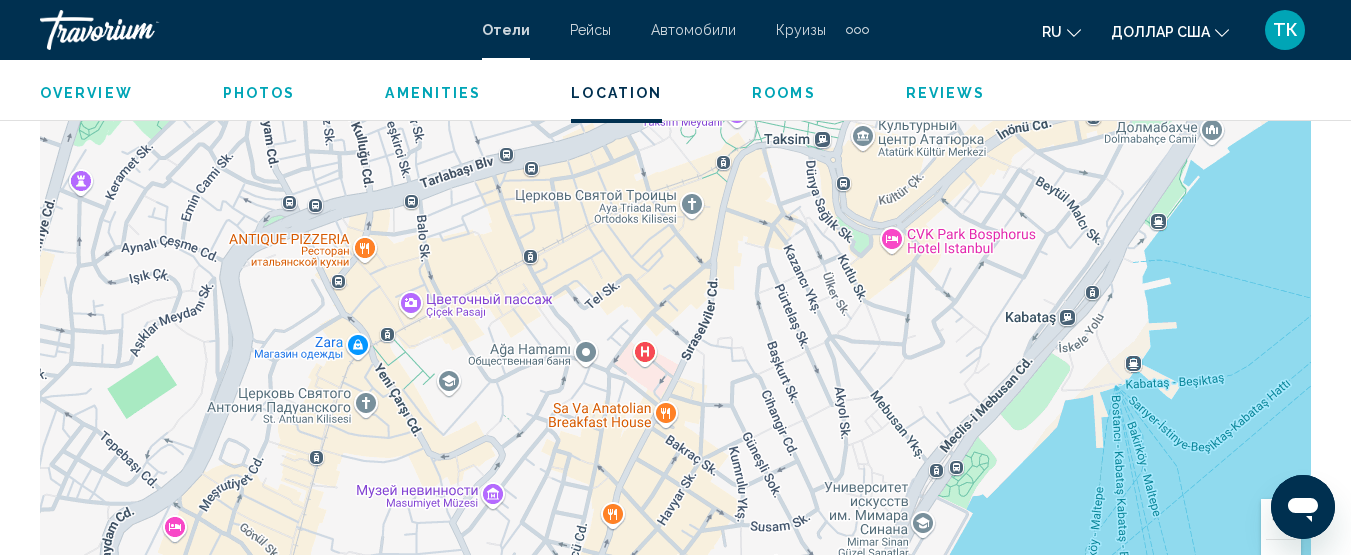 drag, startPoint x: 650, startPoint y: 390, endPoint x: 606, endPoint y: 234, distance: 162.0864 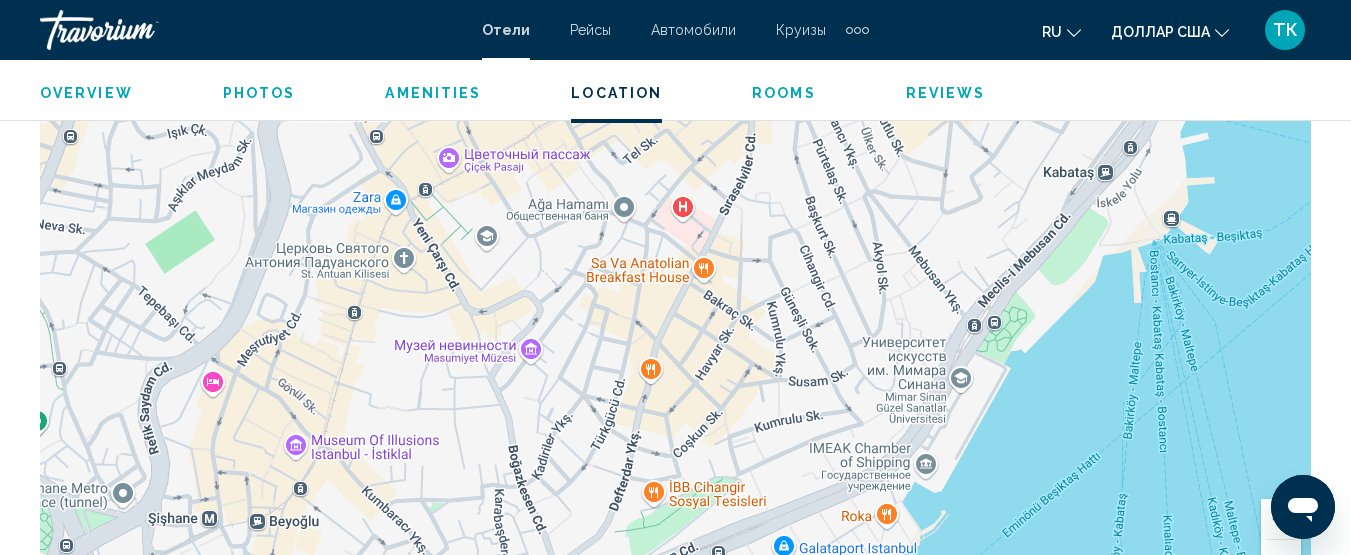 drag, startPoint x: 665, startPoint y: 327, endPoint x: 702, endPoint y: 185, distance: 146.74127 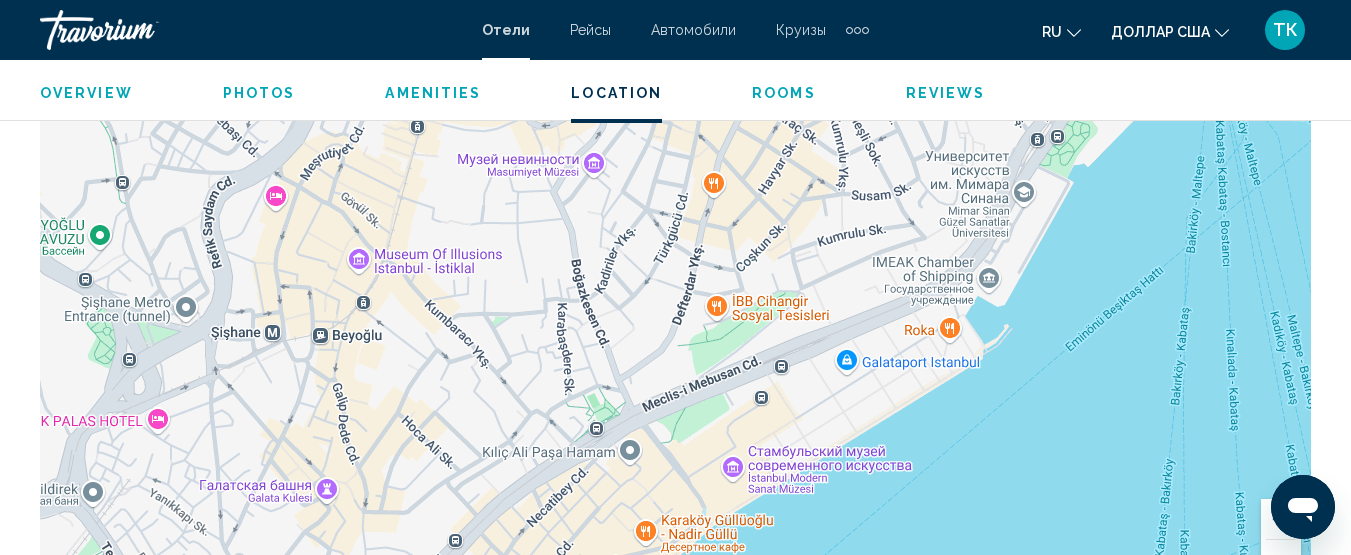 drag, startPoint x: 584, startPoint y: 368, endPoint x: 645, endPoint y: 183, distance: 194.79733 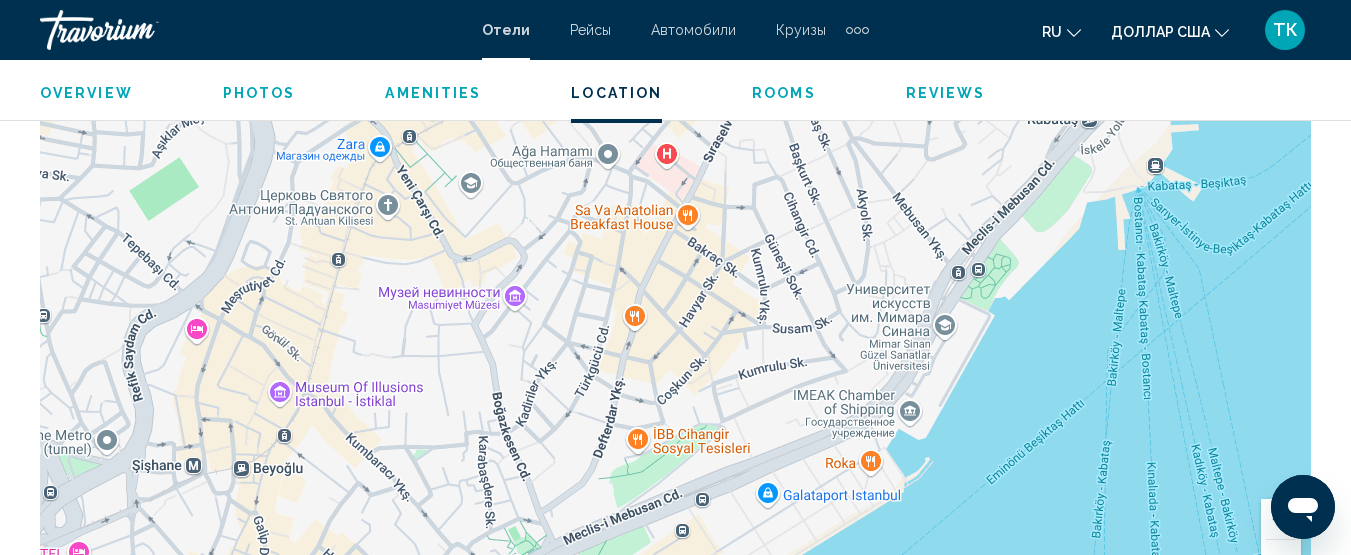 drag, startPoint x: 515, startPoint y: 372, endPoint x: 432, endPoint y: 513, distance: 163.6154 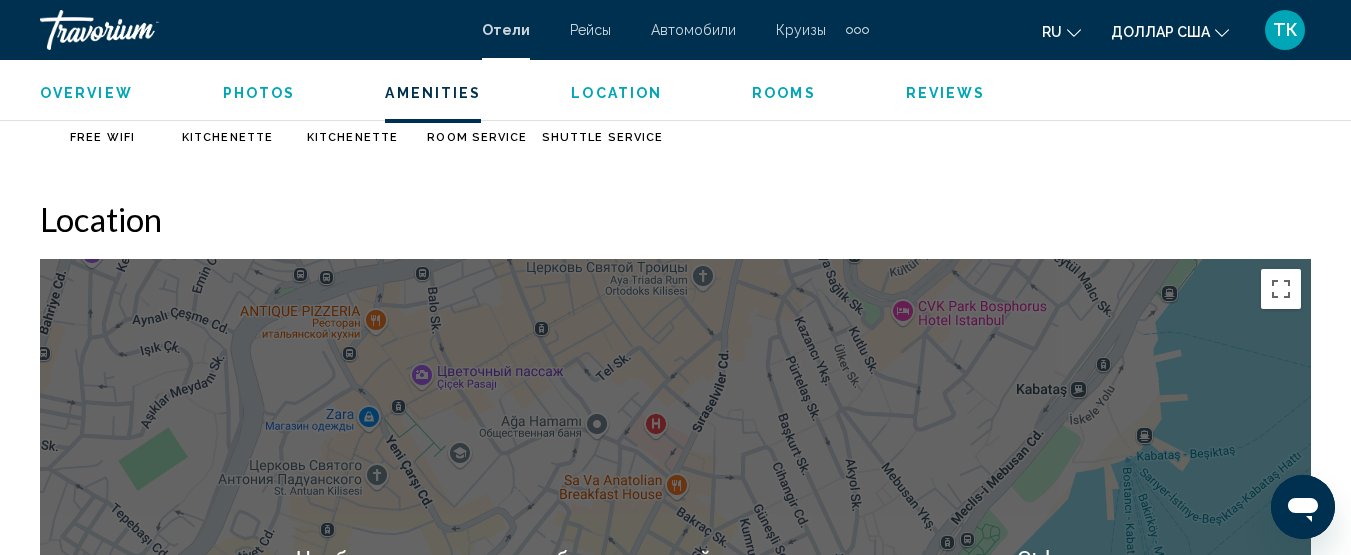 scroll, scrollTop: 2058, scrollLeft: 0, axis: vertical 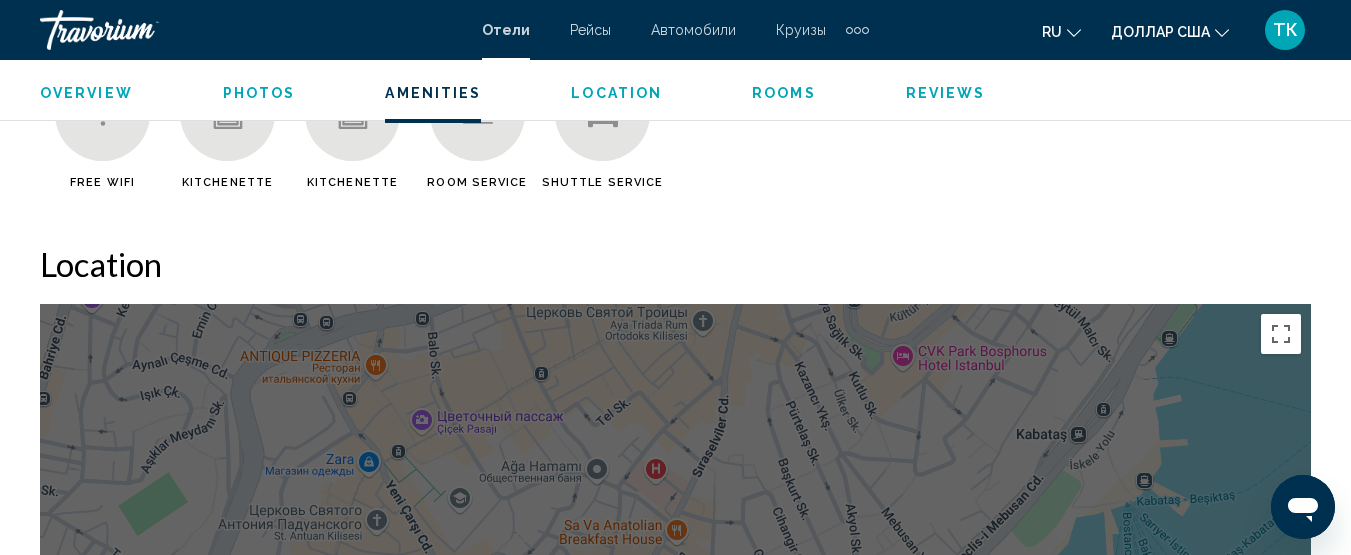 click at bounding box center (675, 604) 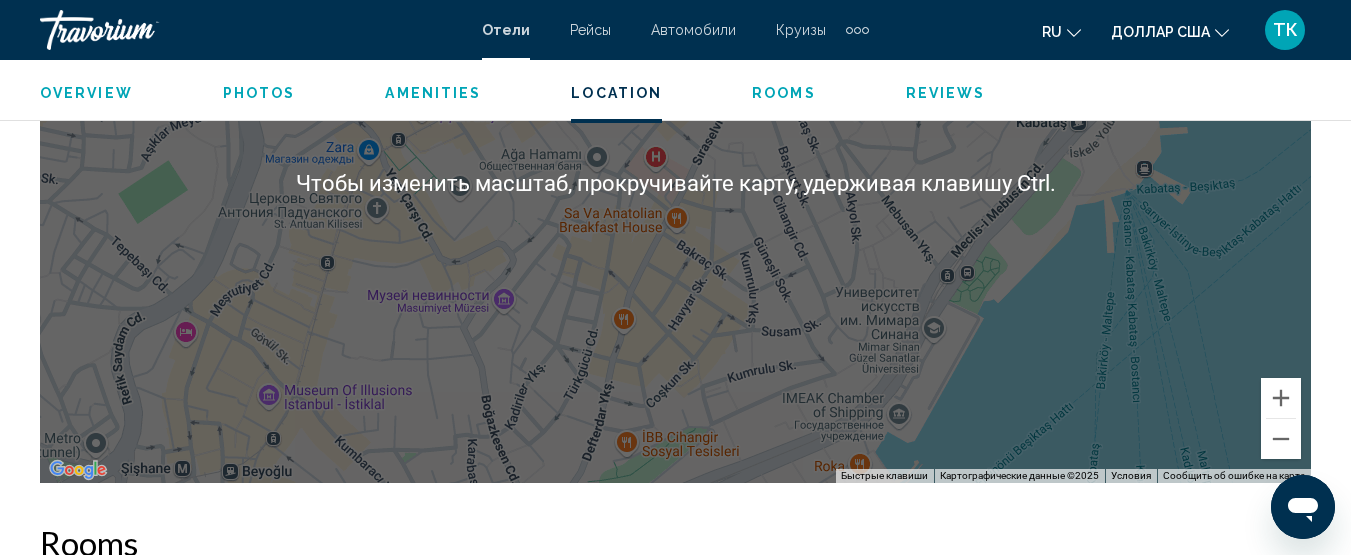 scroll, scrollTop: 2458, scrollLeft: 0, axis: vertical 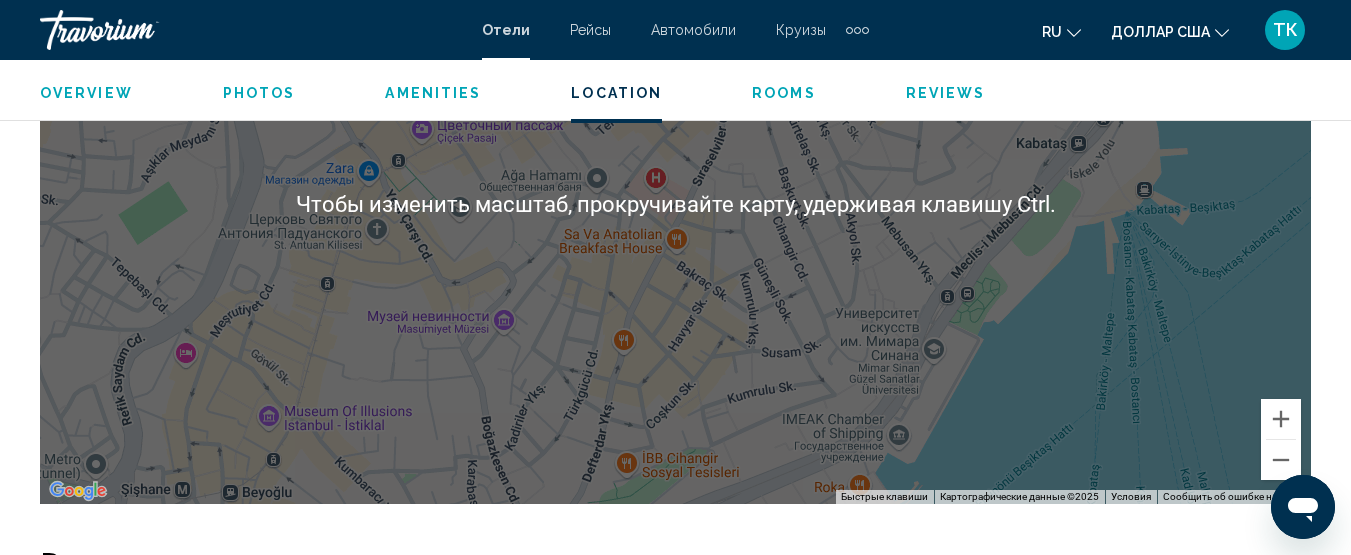 click on "Чтобы активировать перетаскивание с помощью клавиатуры, нажмите Alt + Ввод. После этого перемещайте маркер, используя клавиши со стрелками. Чтобы завершить перетаскивание, нажмите клавишу Ввод. Чтобы отменить действие, нажмите клавишу Esc.     Цветочный пассаж                     Цветочный пассаж                 Hüseyinağa Mah. İstiklal Cad. Saitpaşa Geçidi No:176 34435 Beyoğlu/İstanbul Турция             Показать на Google Картах" at bounding box center (675, 204) 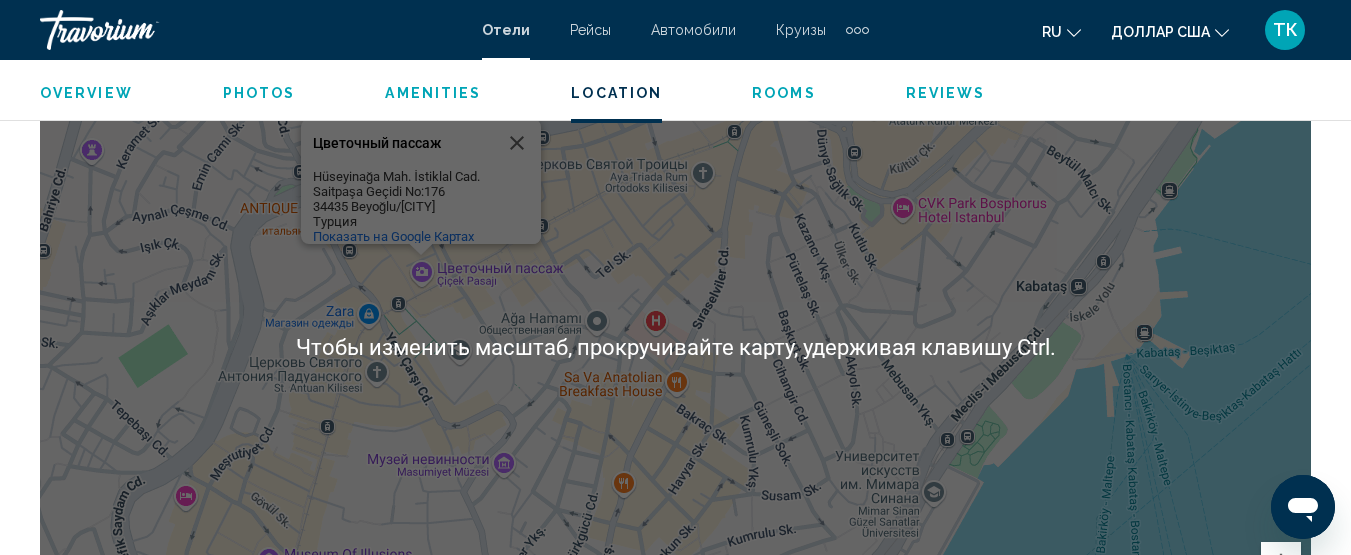 scroll, scrollTop: 2258, scrollLeft: 0, axis: vertical 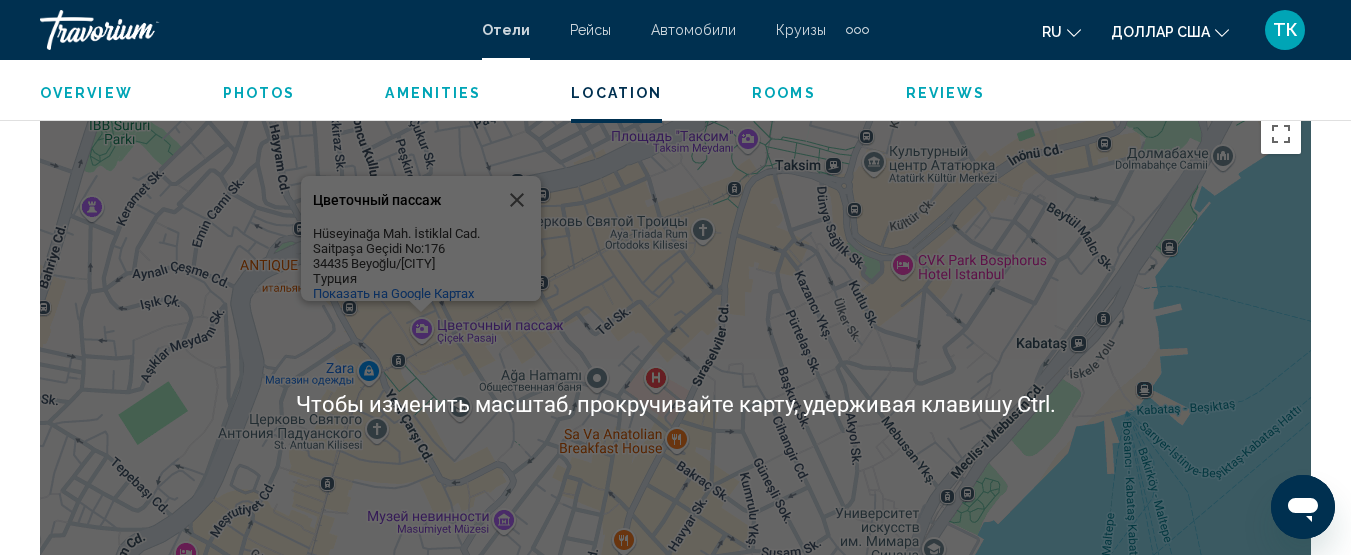 click on "Чтобы активировать перетаскивание с помощью клавиатуры, нажмите Alt + Ввод. После этого перемещайте маркер, используя клавиши со стрелками. Чтобы завершить перетаскивание, нажмите клавишу Ввод. Чтобы отменить действие, нажмите клавишу Esc.     Цветочный пассаж                     Цветочный пассаж                 Hüseyinağa Mah. İstiklal Cad. Saitpaşa Geçidi No:176 34435 Beyoğlu/İstanbul Турция             Показать на Google Картах" at bounding box center (675, 404) 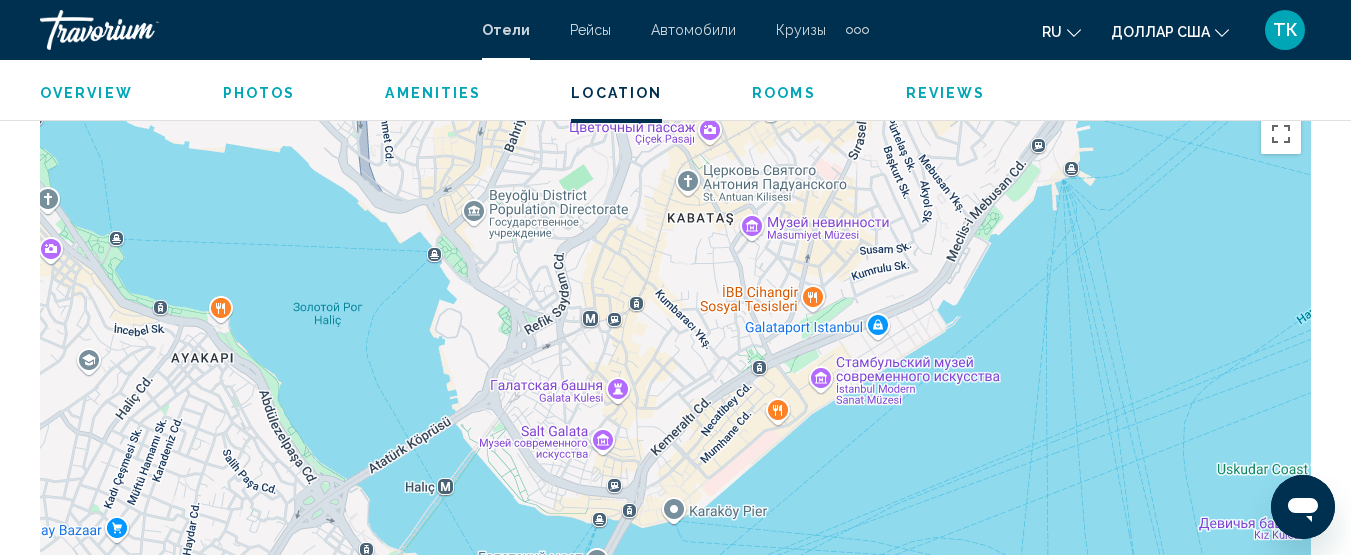 drag, startPoint x: 613, startPoint y: 427, endPoint x: 742, endPoint y: 230, distance: 235.47824 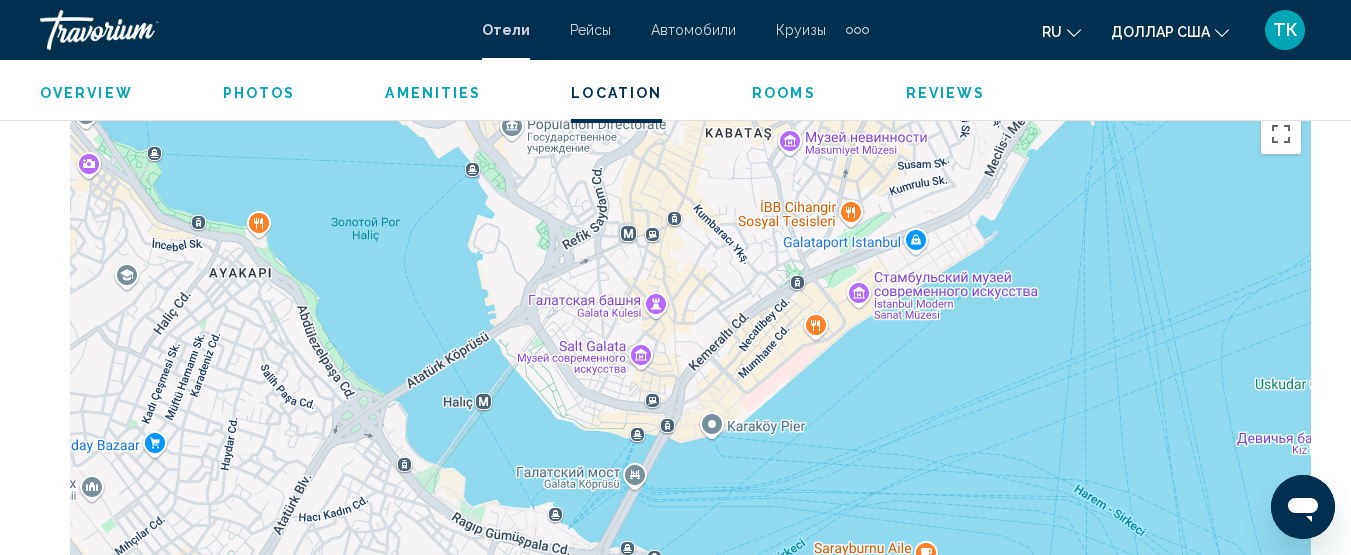 drag, startPoint x: 677, startPoint y: 370, endPoint x: 761, endPoint y: 194, distance: 195.01794 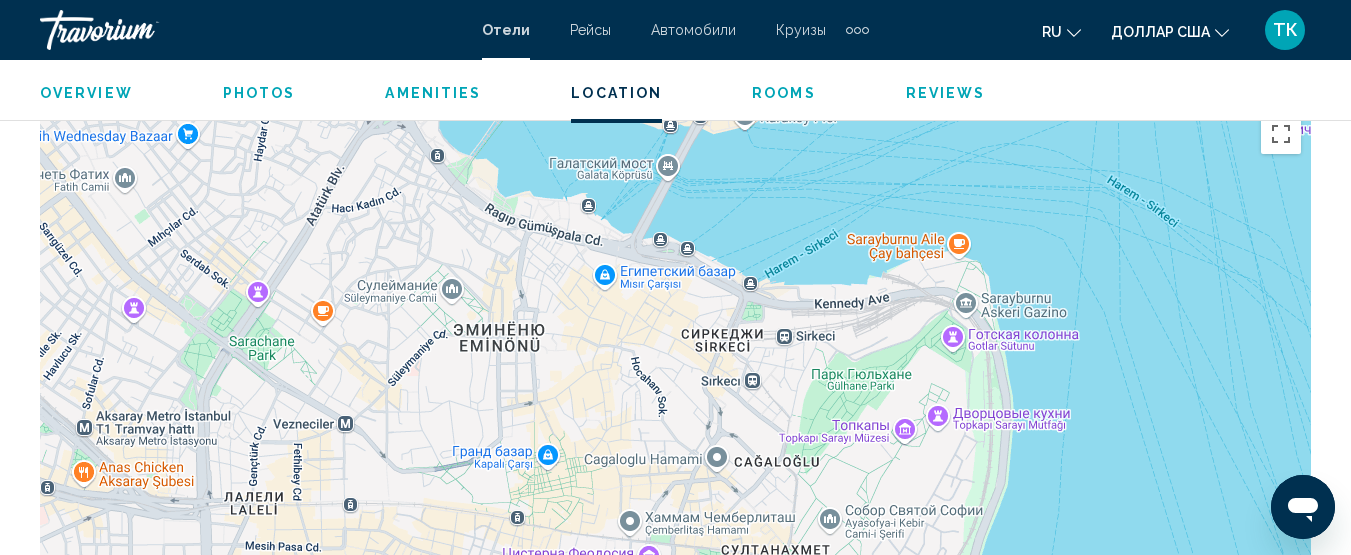 drag, startPoint x: 690, startPoint y: 370, endPoint x: 665, endPoint y: 177, distance: 194.61244 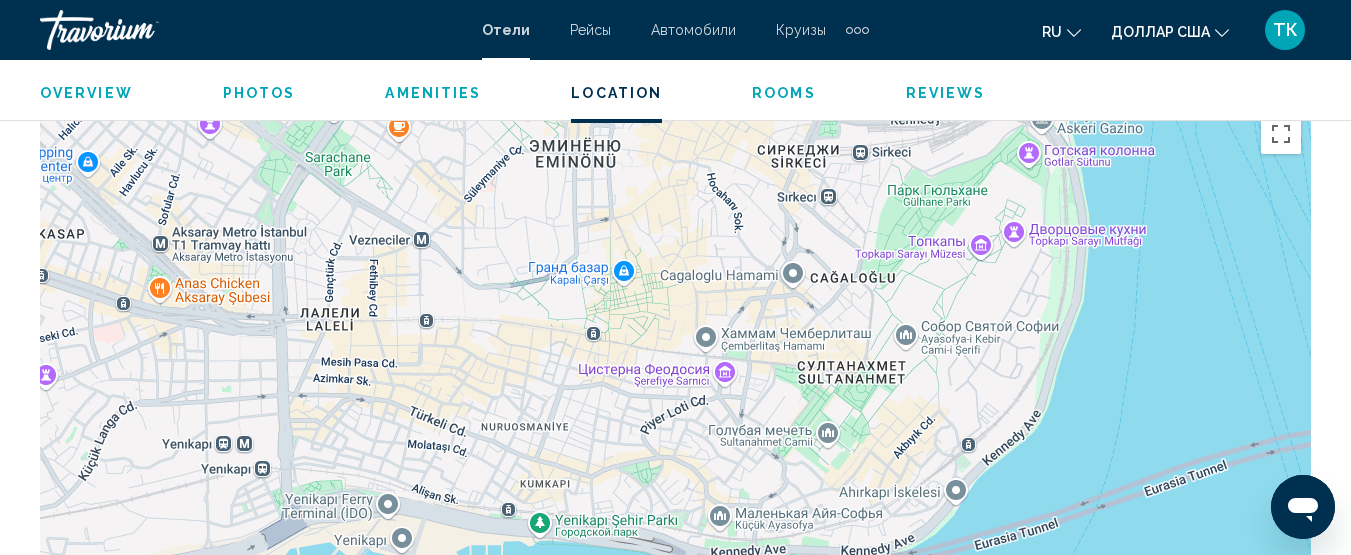 drag, startPoint x: 628, startPoint y: 380, endPoint x: 703, endPoint y: 197, distance: 197.7726 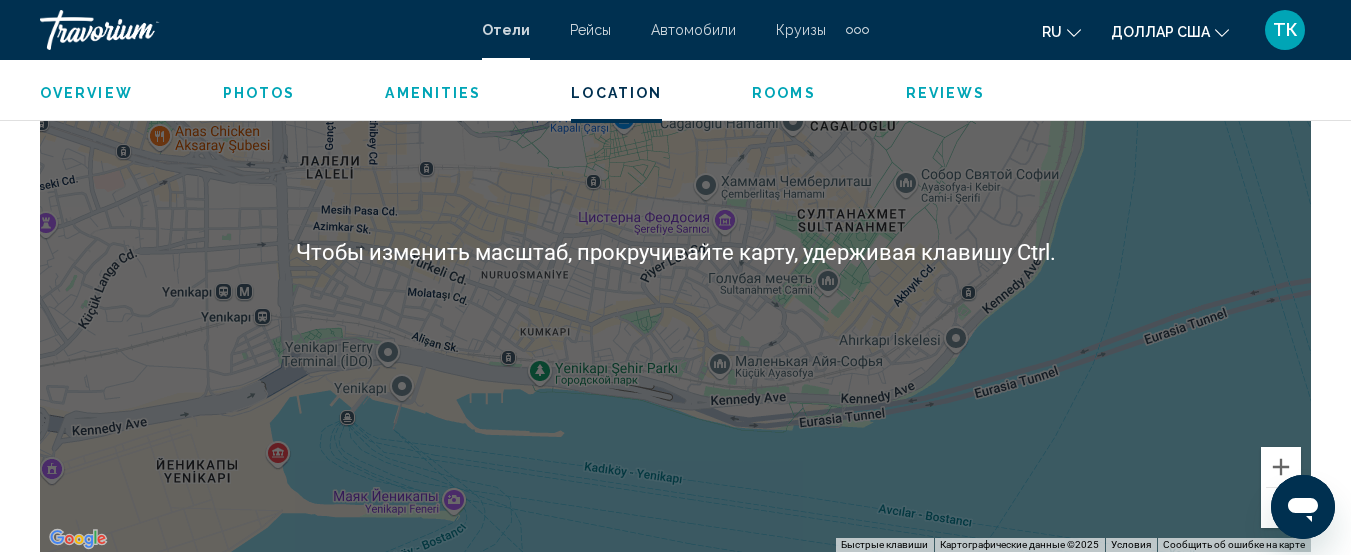 scroll, scrollTop: 2458, scrollLeft: 0, axis: vertical 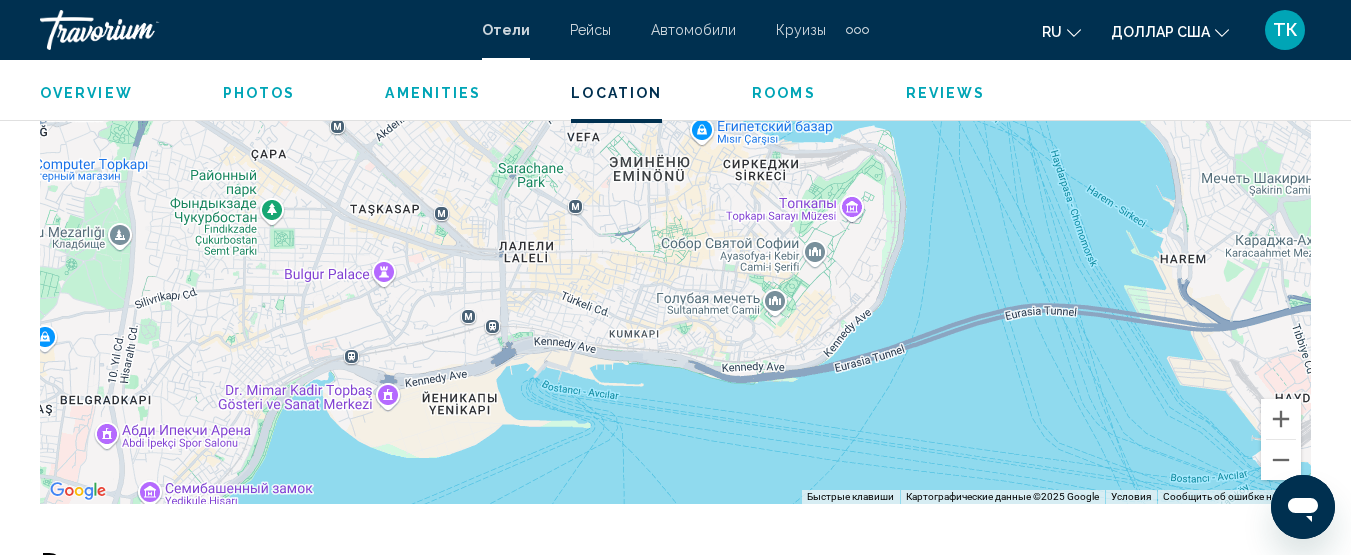 drag, startPoint x: 621, startPoint y: 274, endPoint x: 648, endPoint y: 307, distance: 42.638012 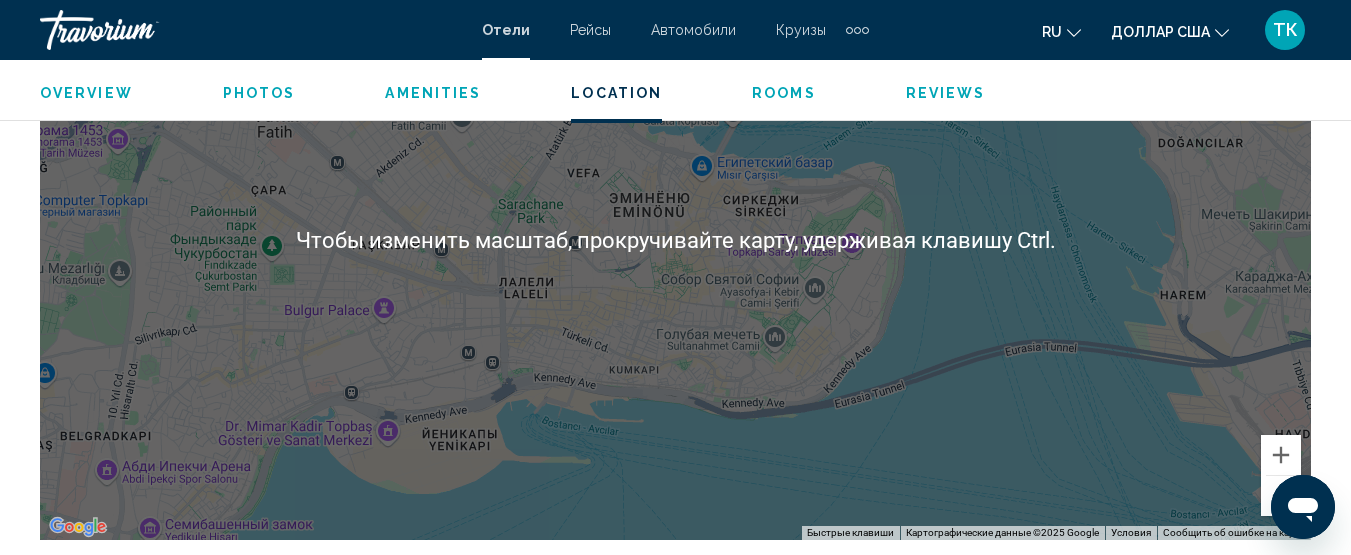 scroll, scrollTop: 2458, scrollLeft: 0, axis: vertical 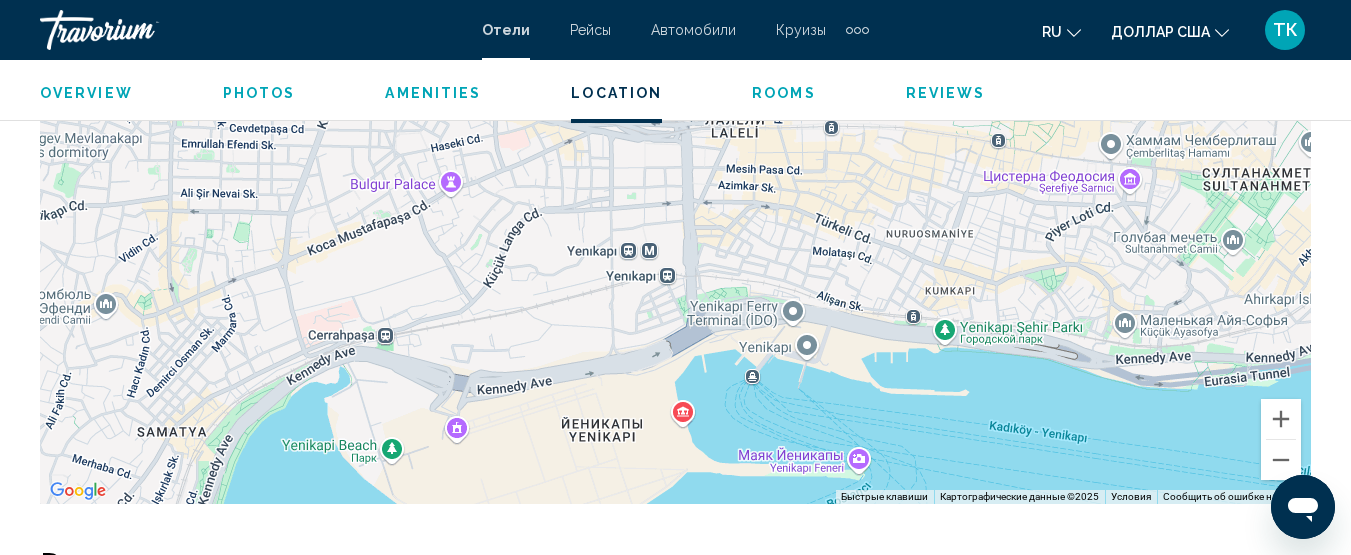drag, startPoint x: 367, startPoint y: 416, endPoint x: 408, endPoint y: 414, distance: 41.04875 